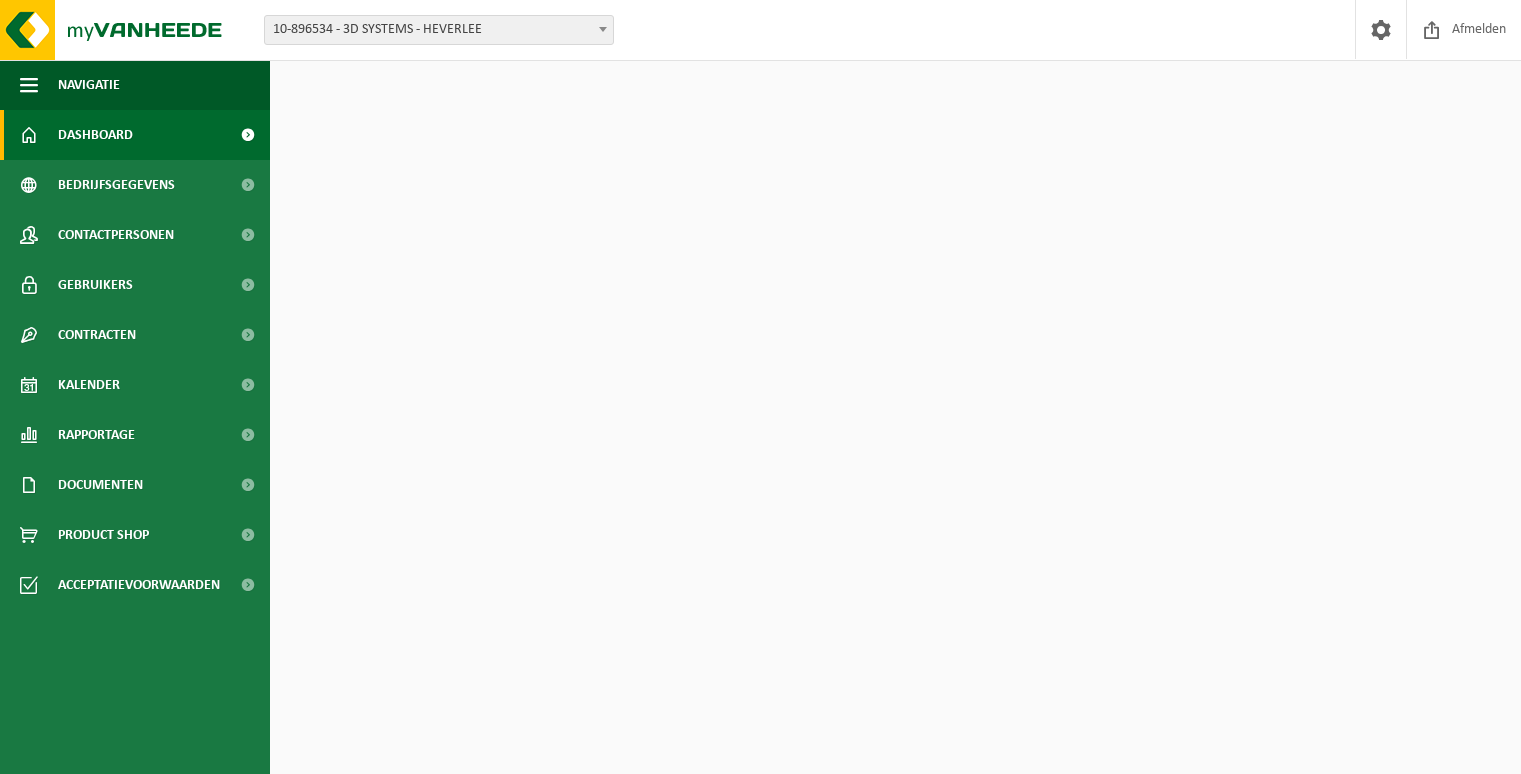 scroll, scrollTop: 0, scrollLeft: 0, axis: both 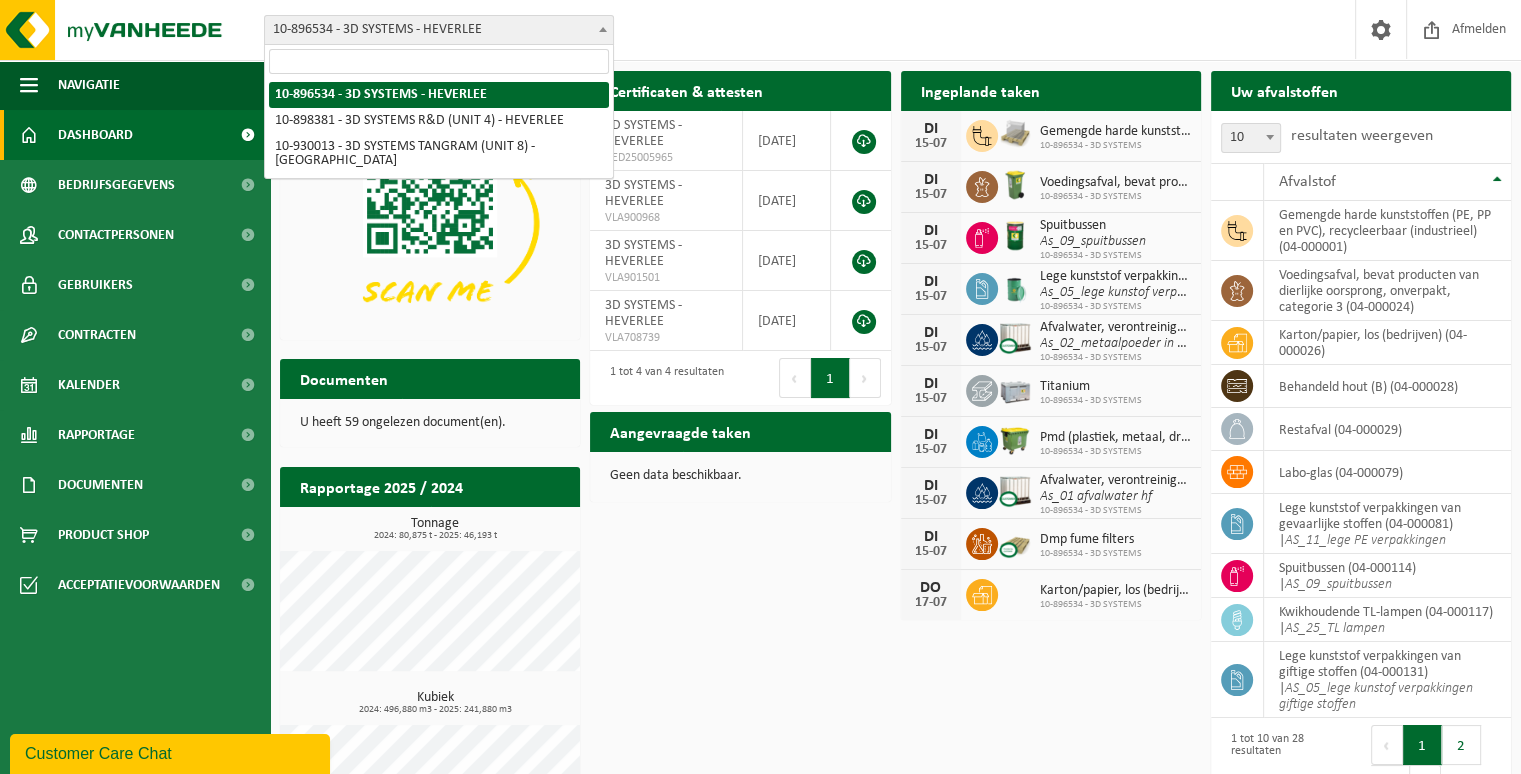 click at bounding box center (603, 29) 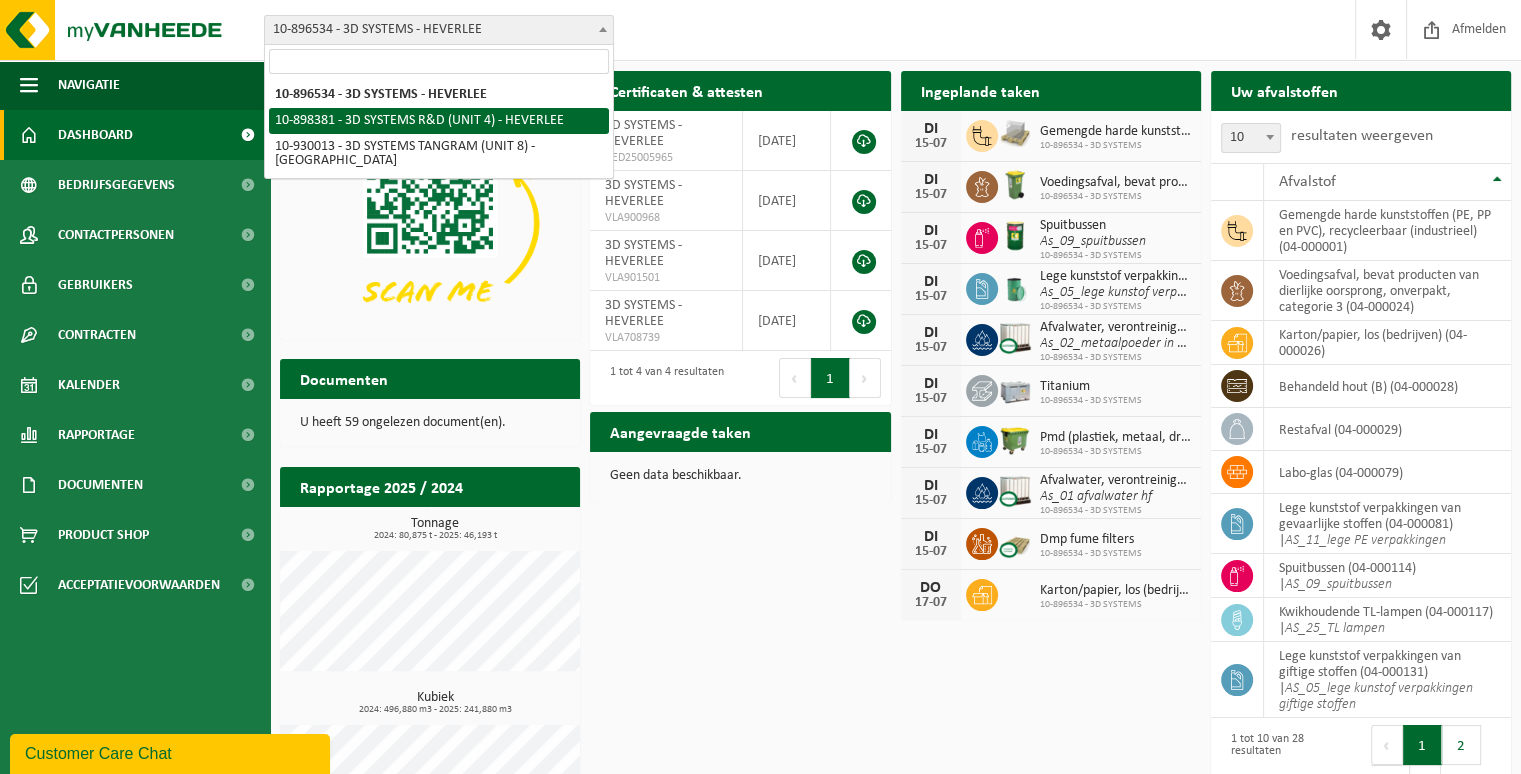 select on "133216" 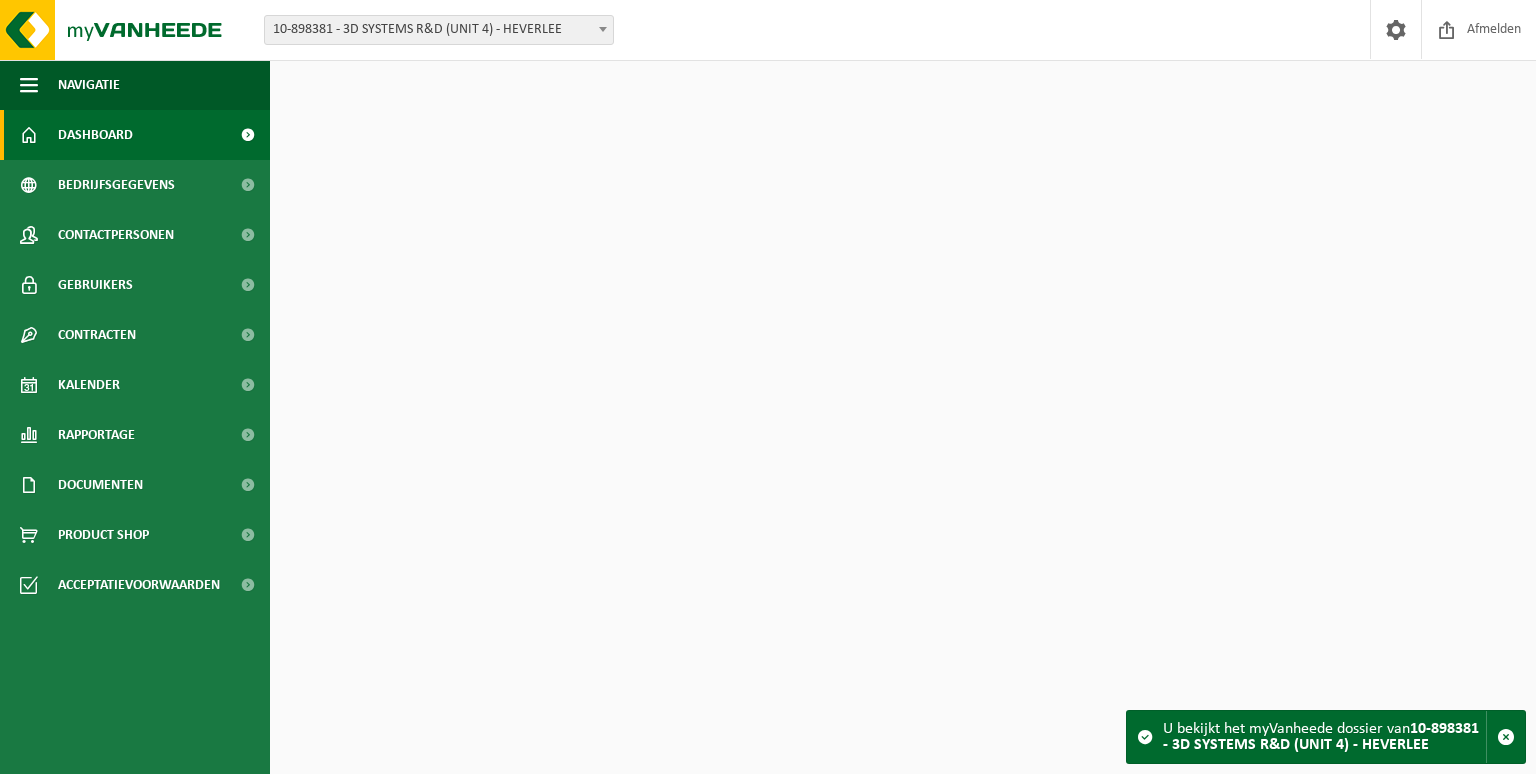 scroll, scrollTop: 0, scrollLeft: 0, axis: both 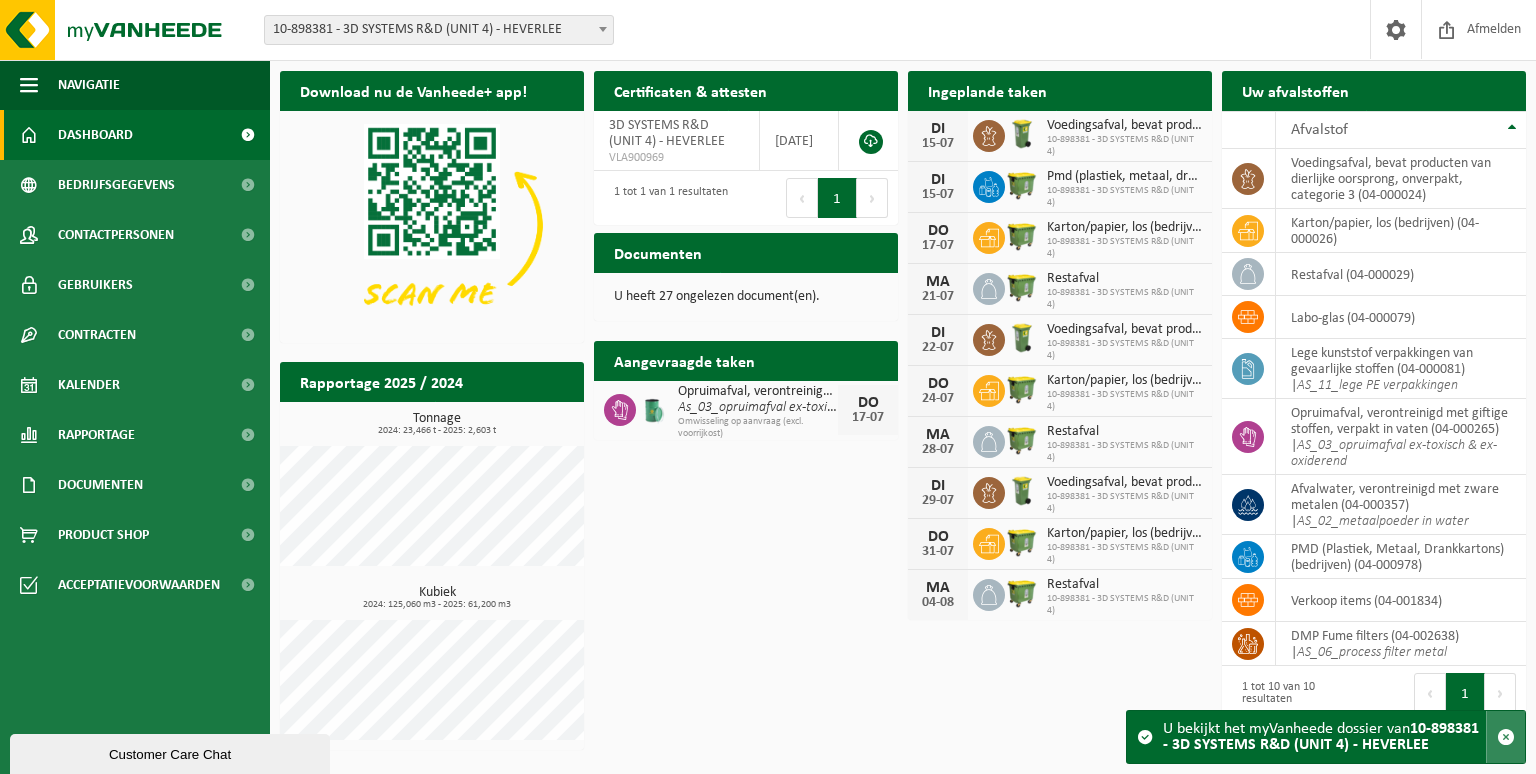 click at bounding box center [1506, 737] 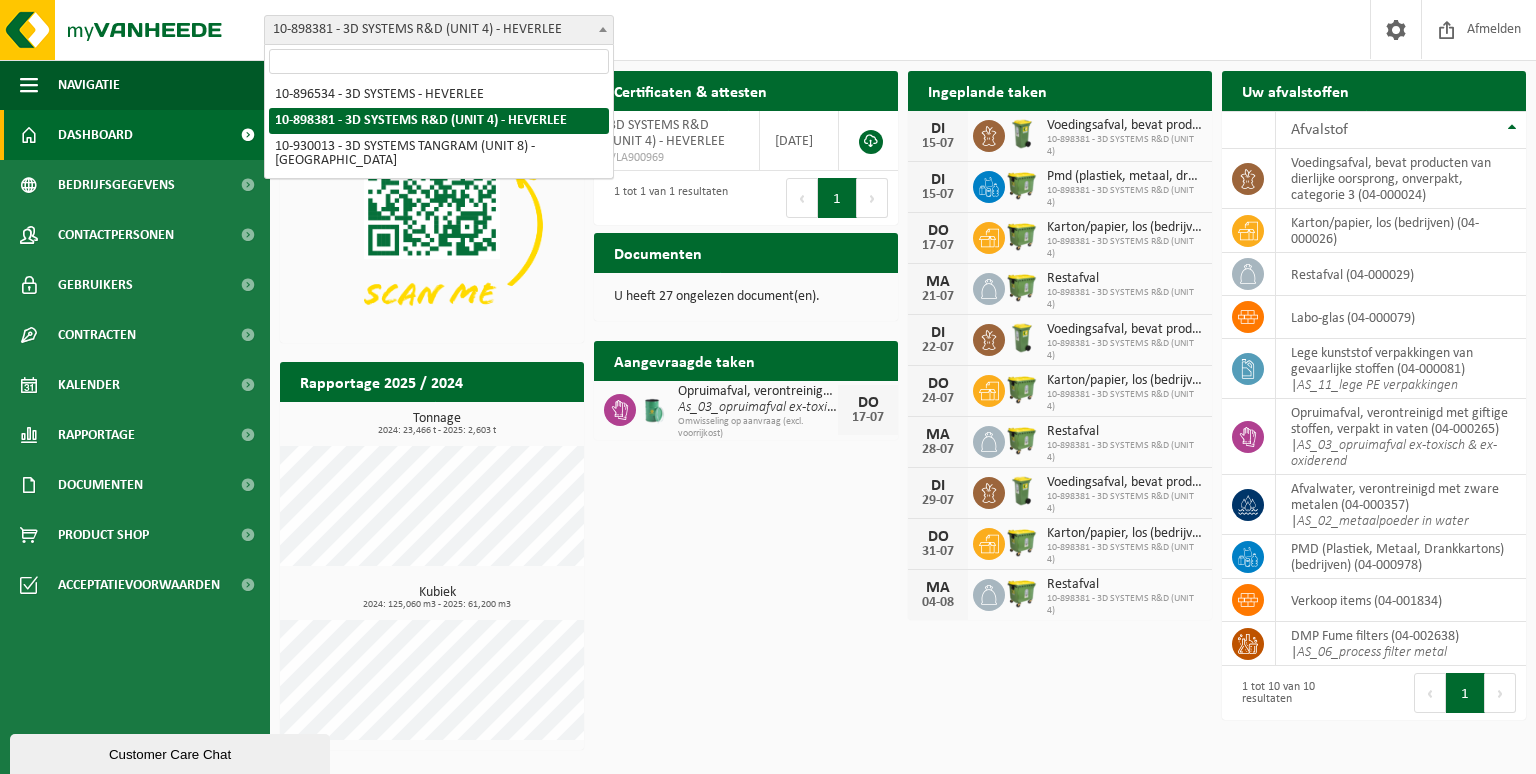 click at bounding box center (603, 29) 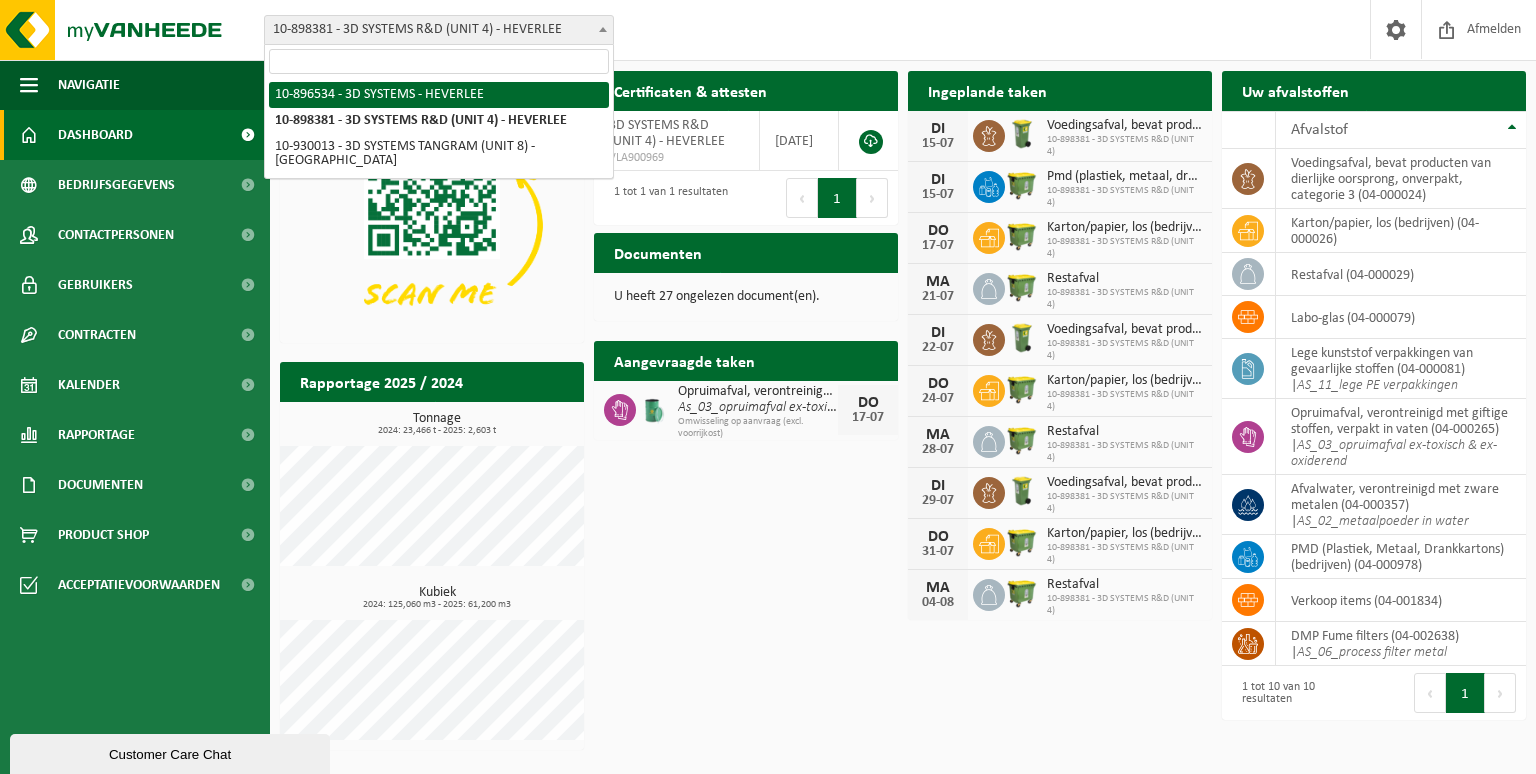 select on "133215" 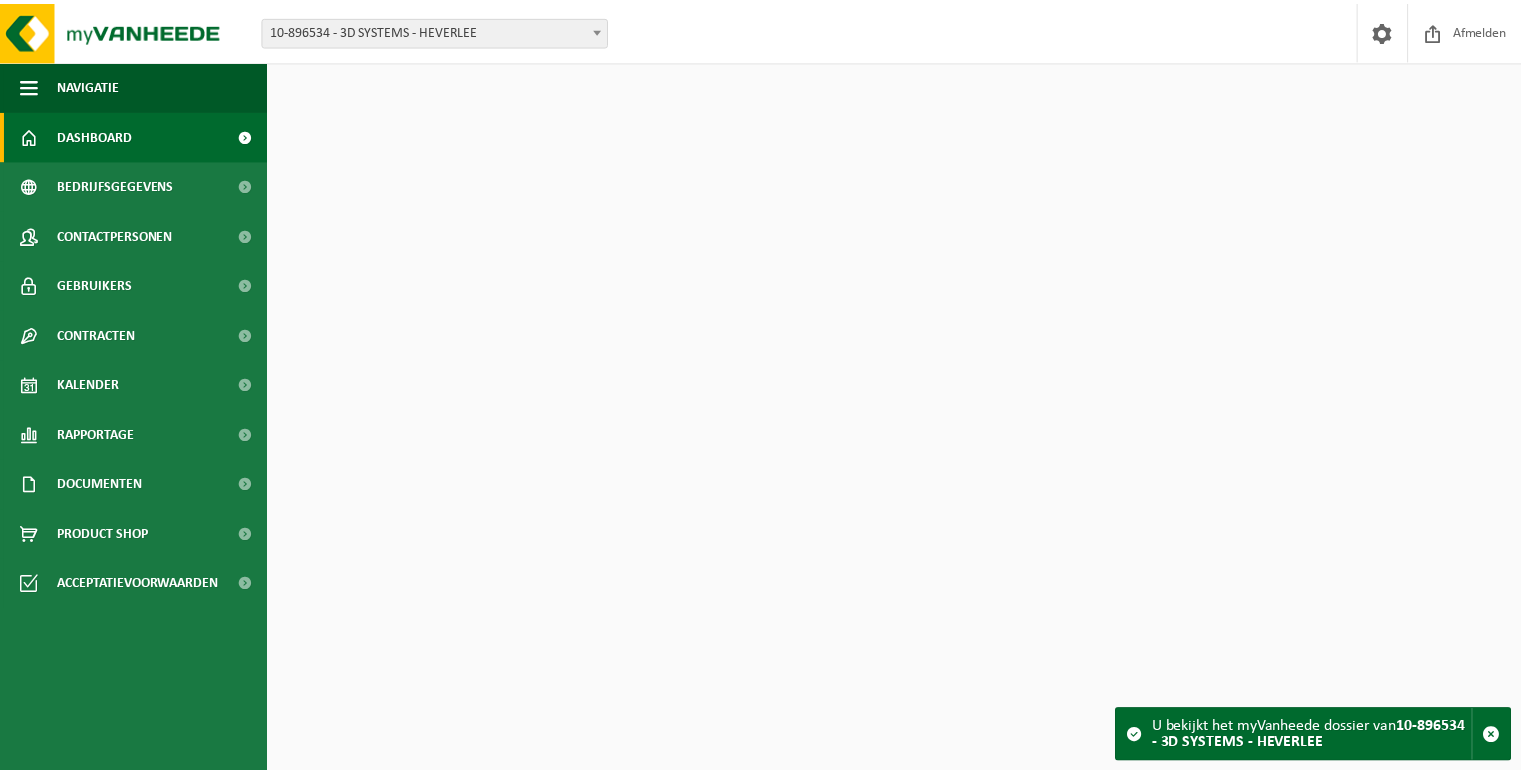 scroll, scrollTop: 0, scrollLeft: 0, axis: both 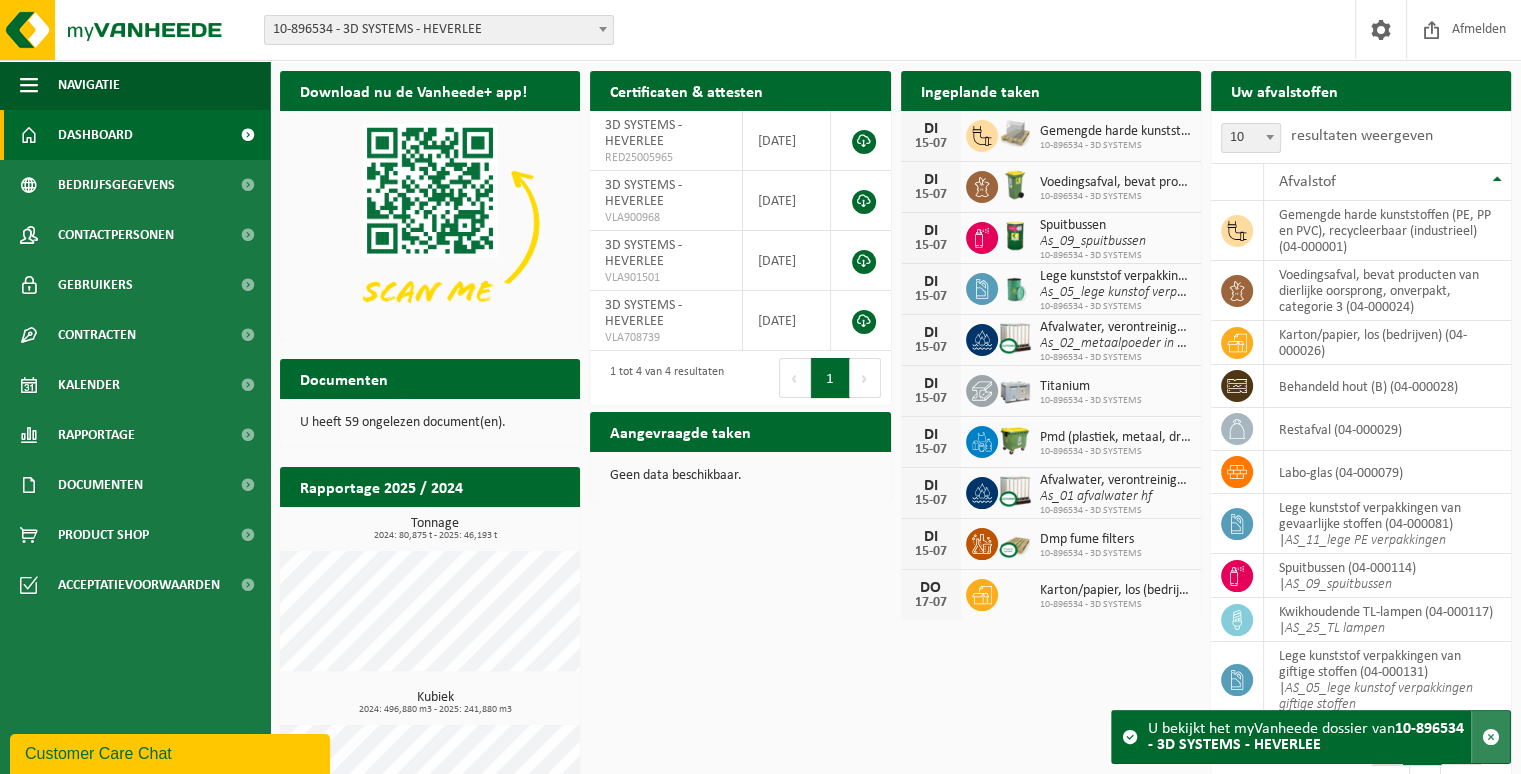 click at bounding box center [1491, 737] 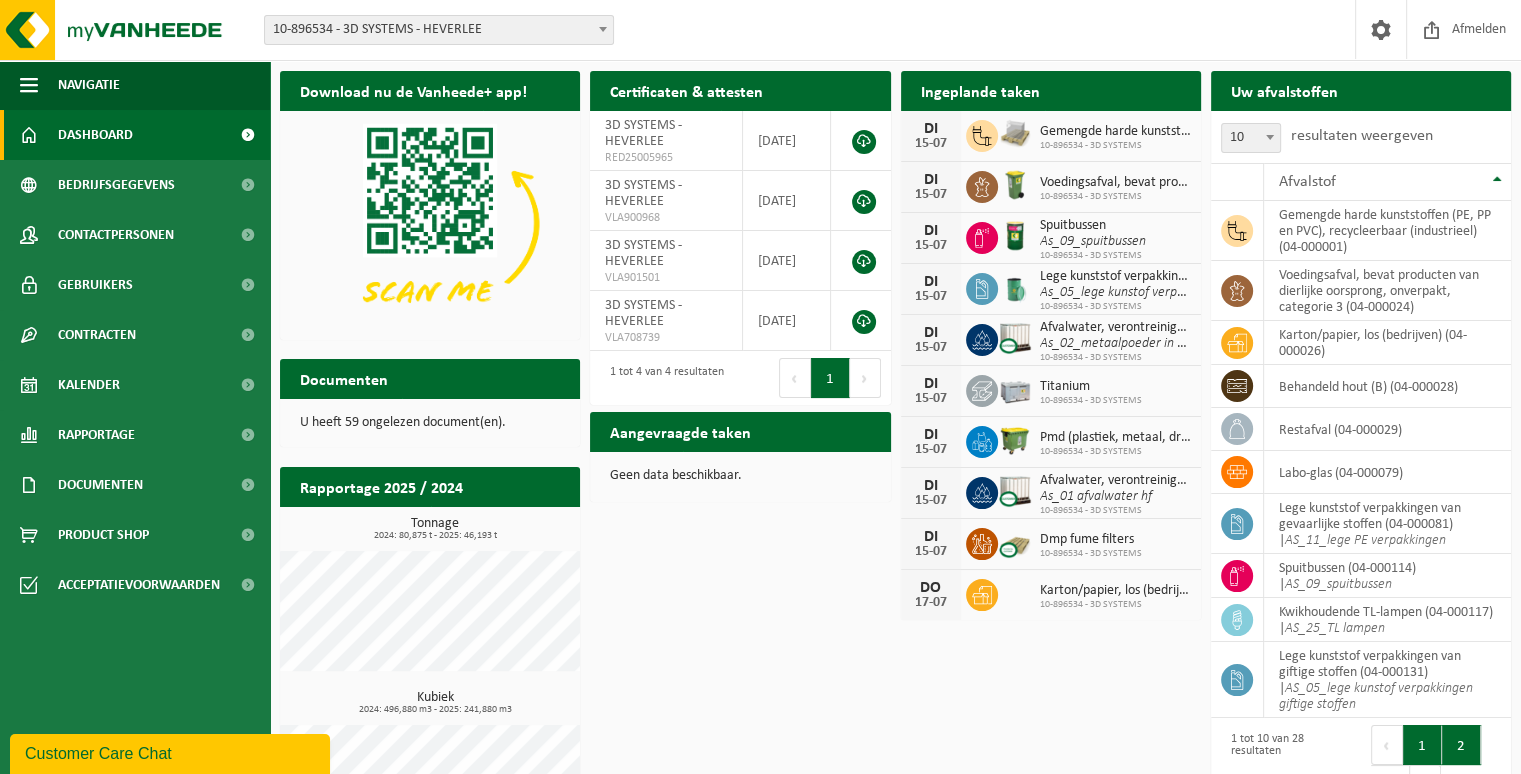 click on "2" at bounding box center [1461, 745] 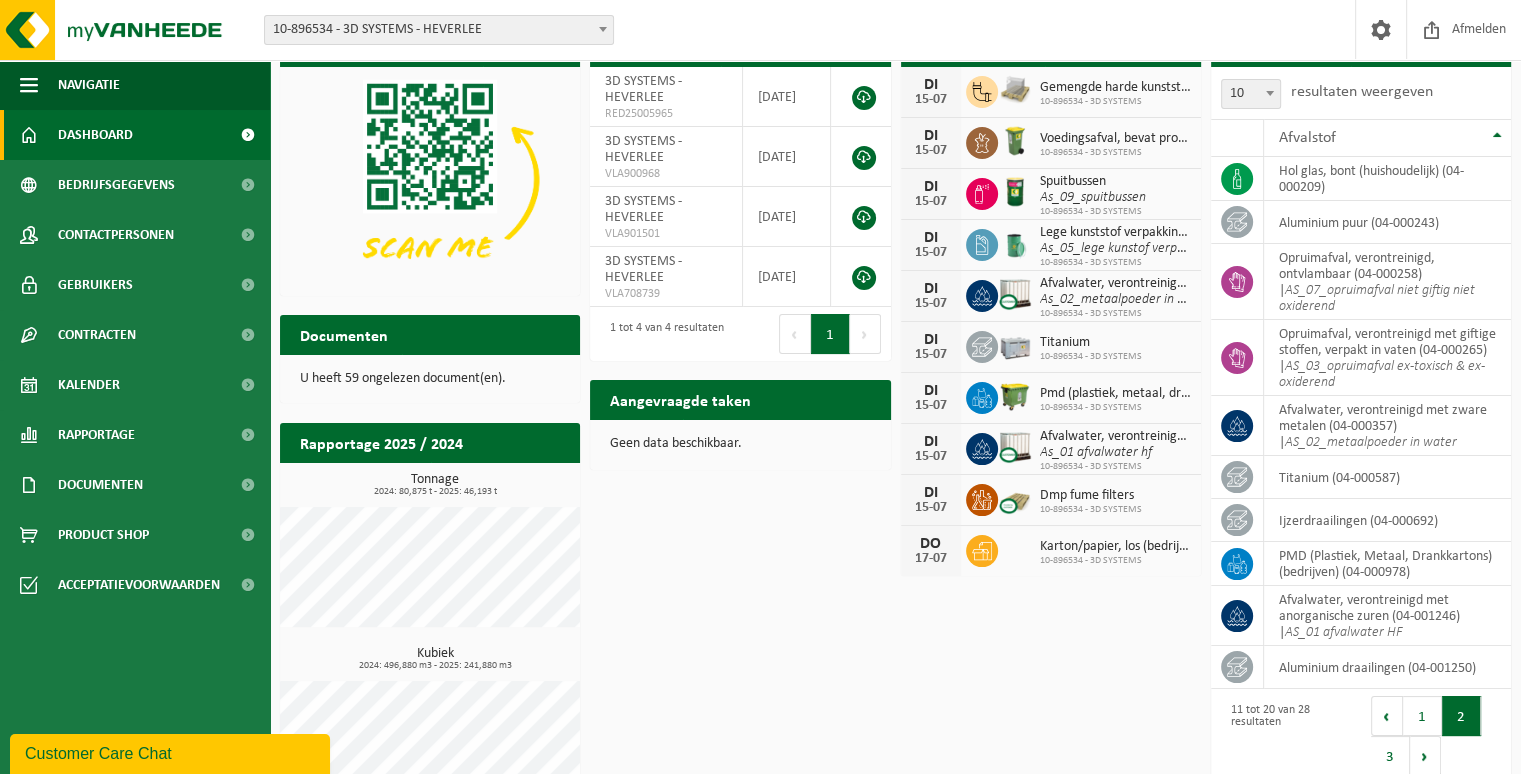 scroll, scrollTop: 84, scrollLeft: 0, axis: vertical 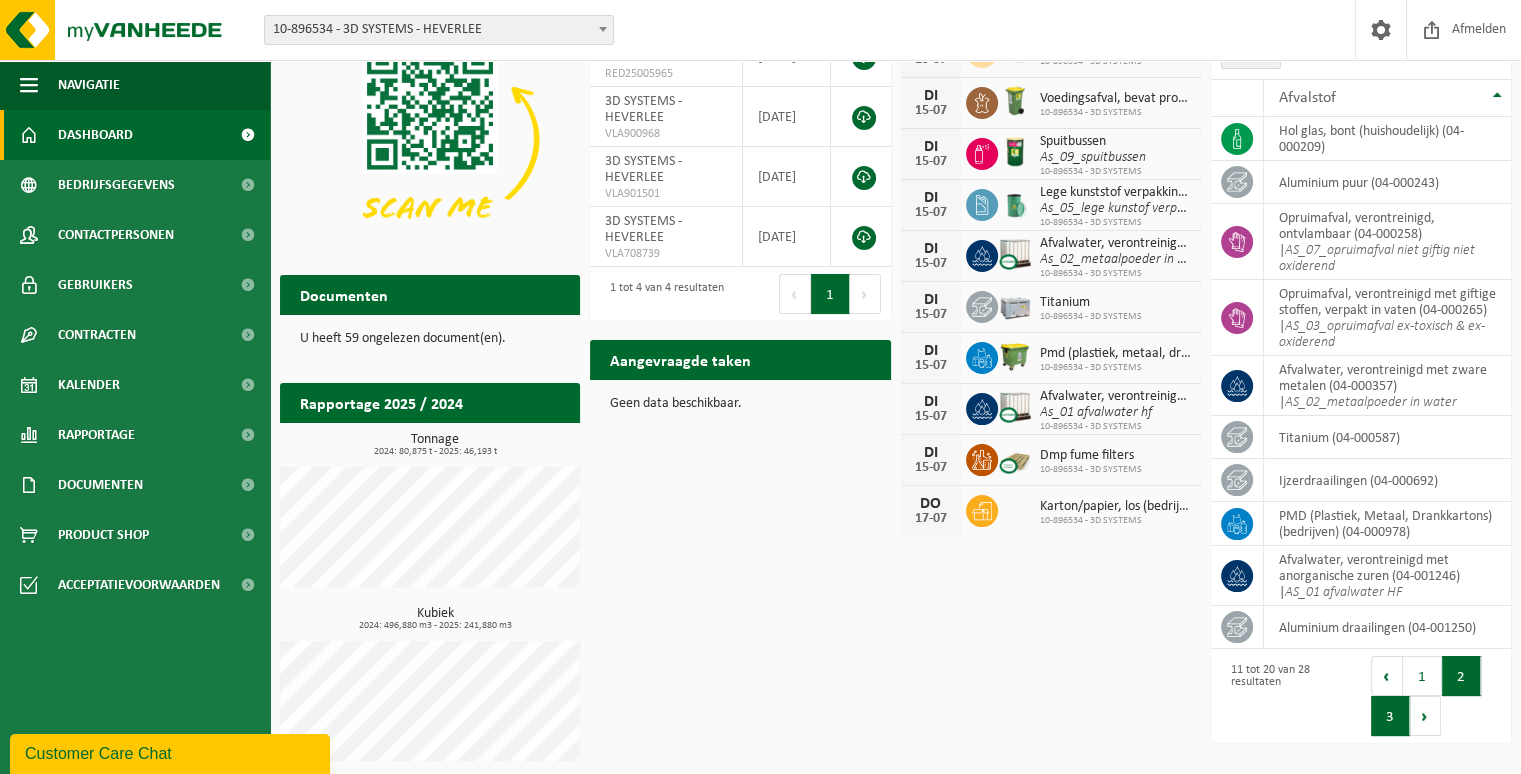 click on "3" at bounding box center [1390, 716] 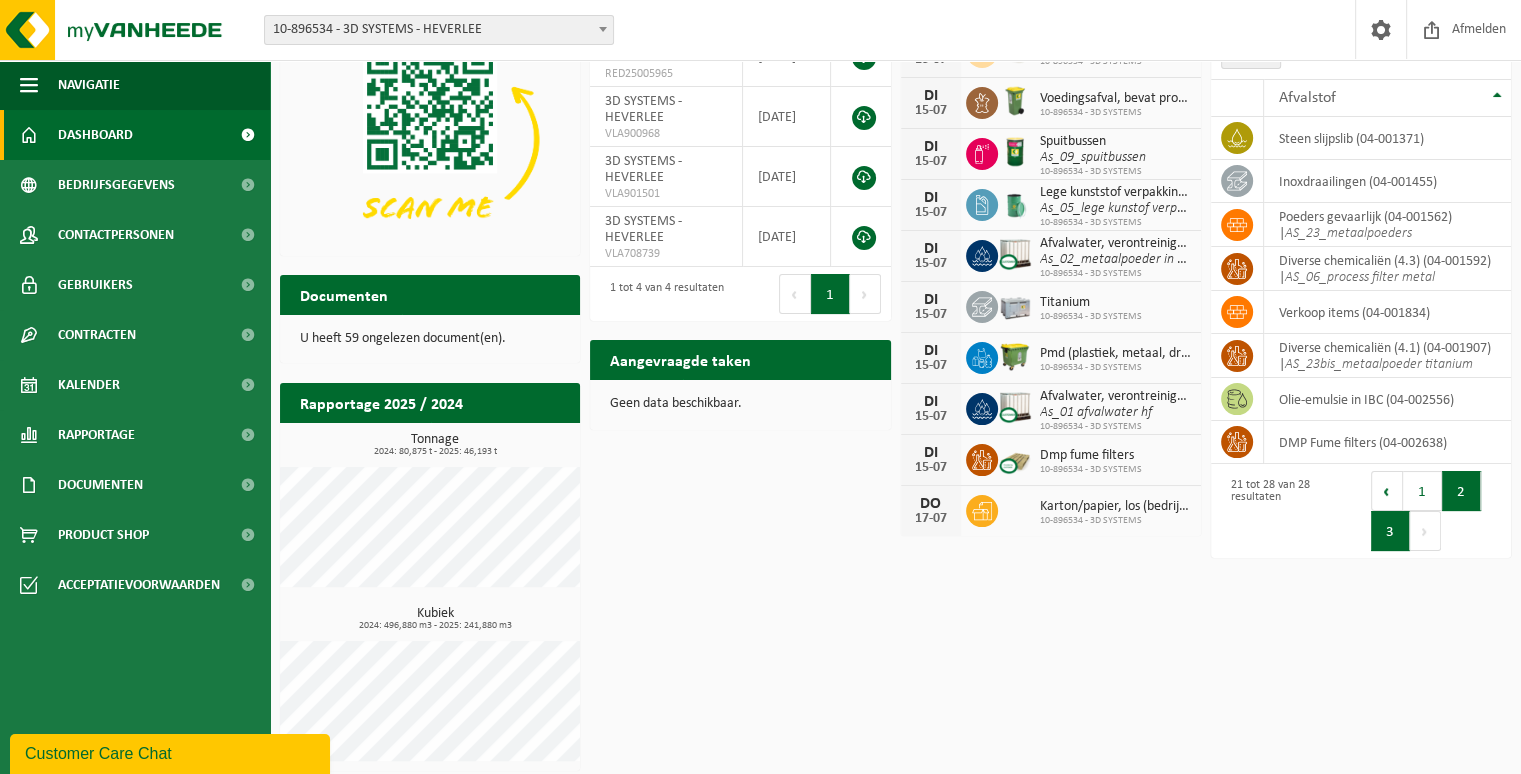 click on "2" at bounding box center [1461, 491] 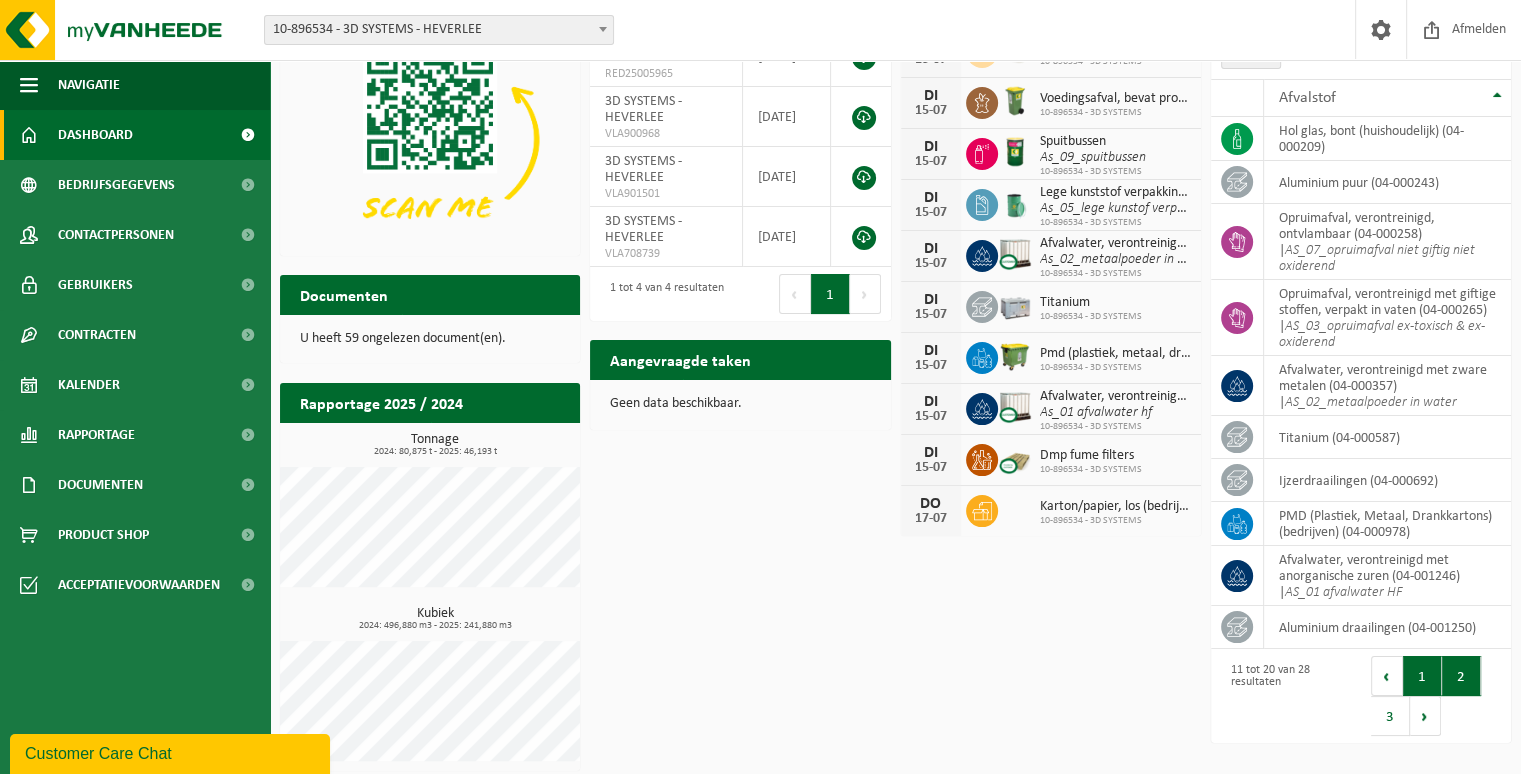 click on "1" at bounding box center (1422, 676) 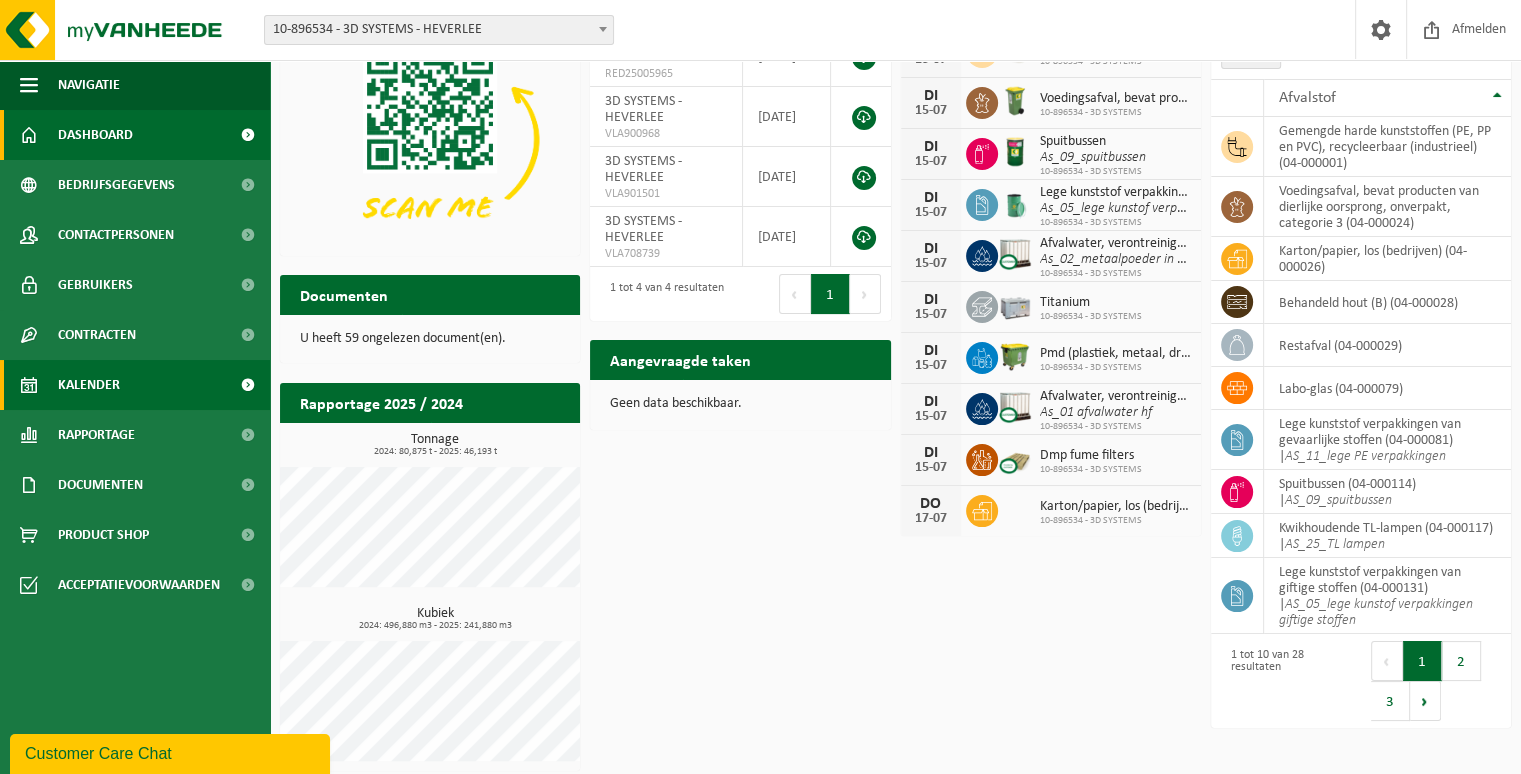 click on "Kalender" at bounding box center [89, 385] 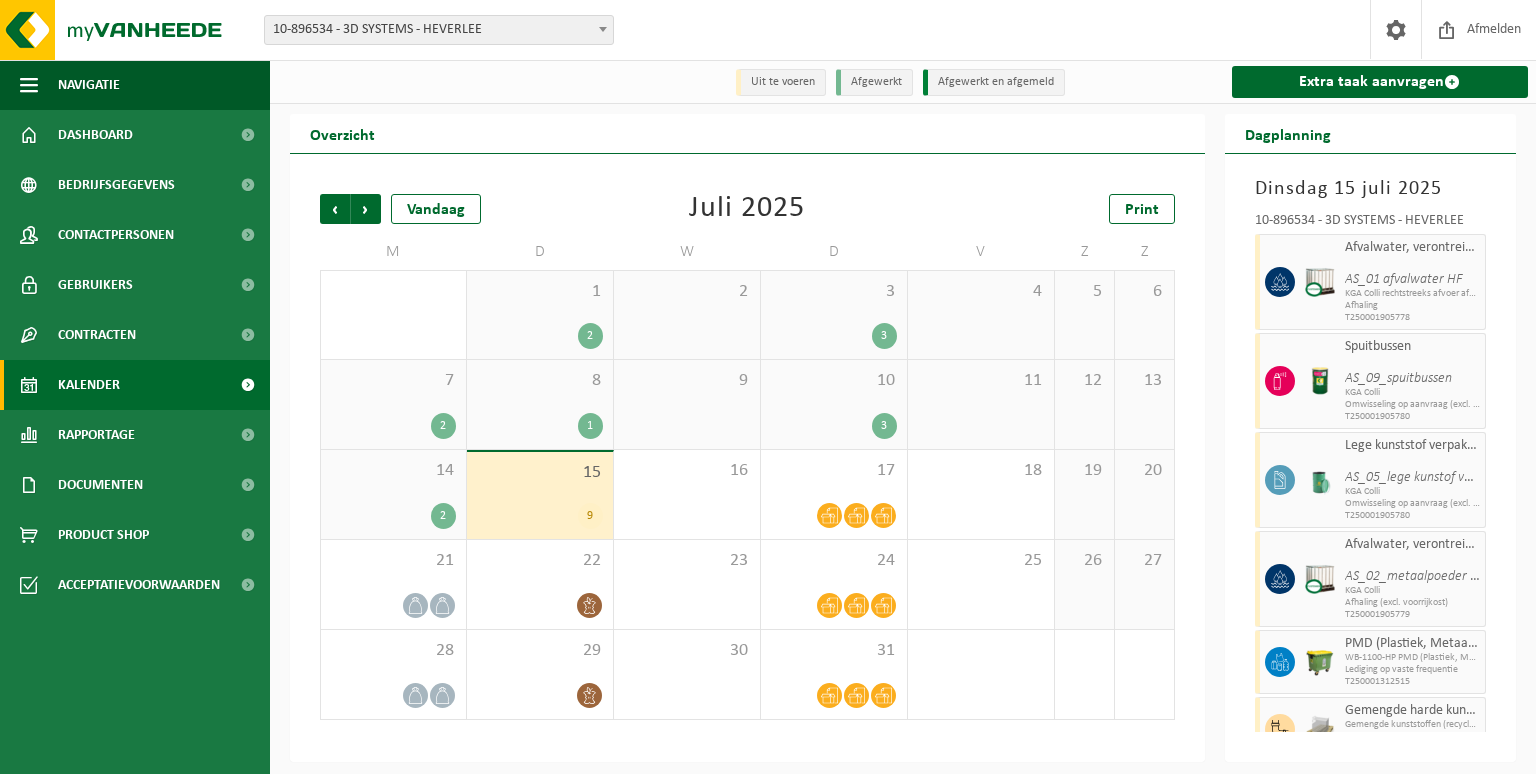 scroll, scrollTop: 0, scrollLeft: 0, axis: both 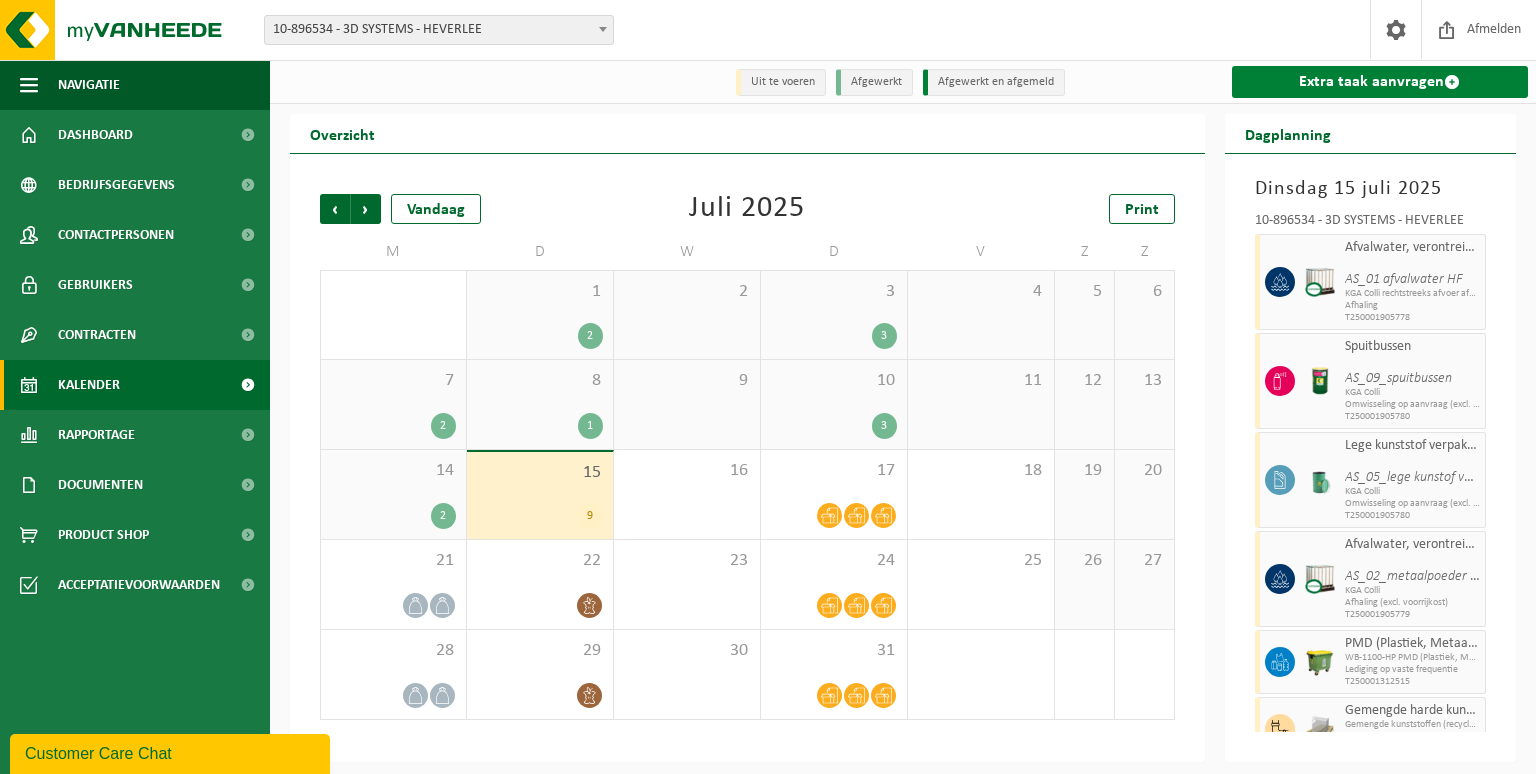 click on "Extra taak aanvragen" at bounding box center [1380, 82] 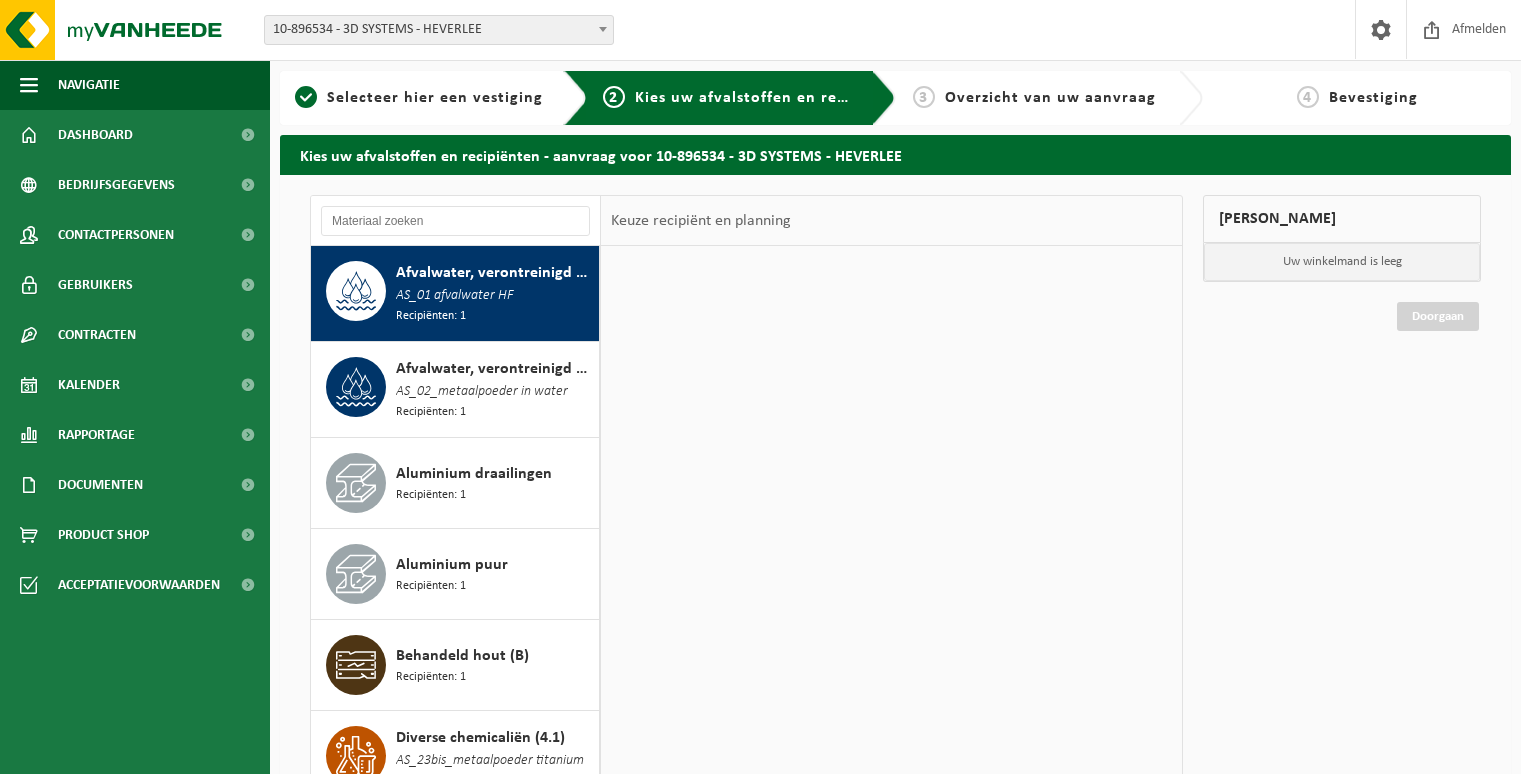 scroll, scrollTop: 0, scrollLeft: 0, axis: both 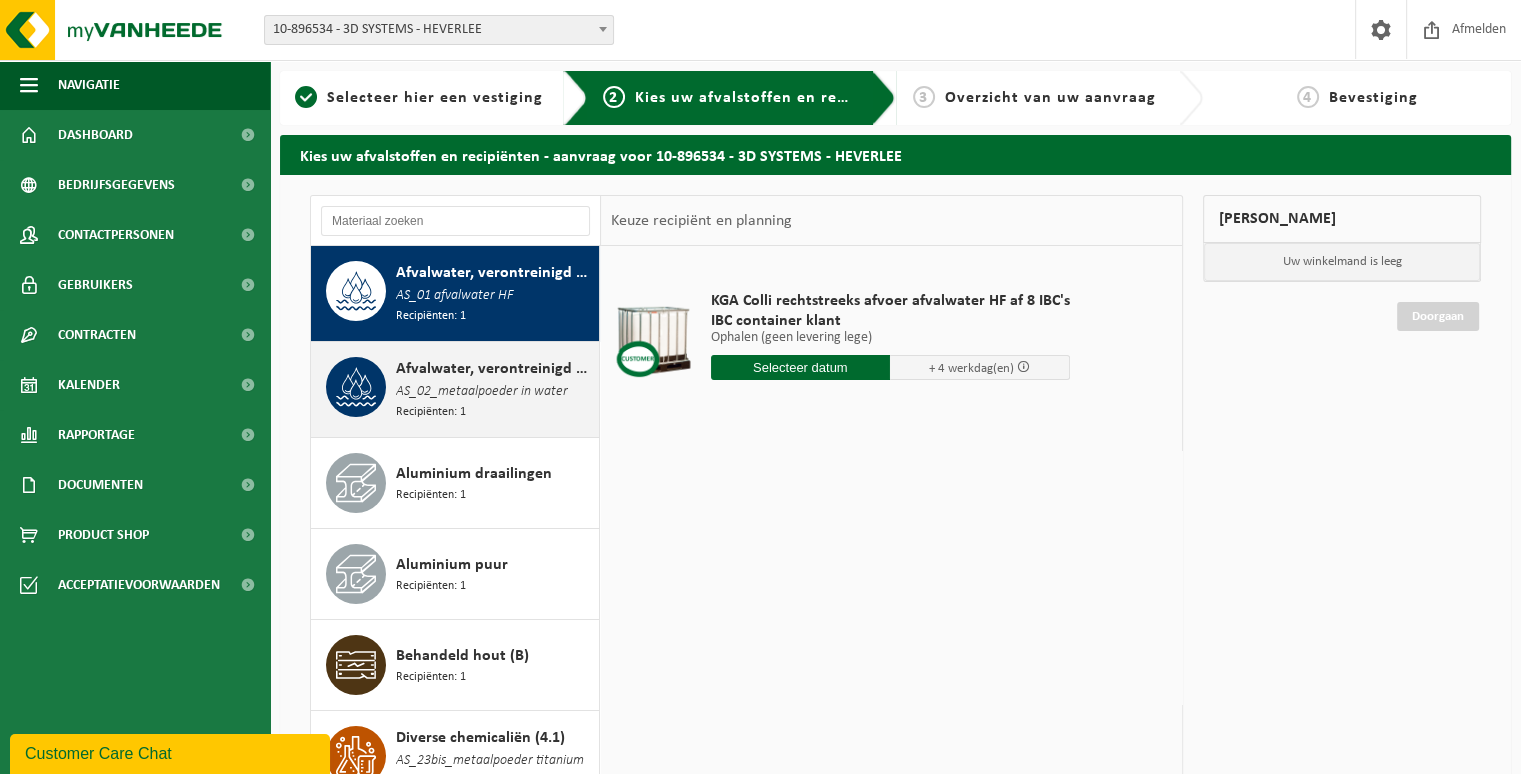 click on "Afvalwater, verontreinigd met zware metalen   AS_02_metaalpoeder in water   Recipiënten: 1" at bounding box center (455, 389) 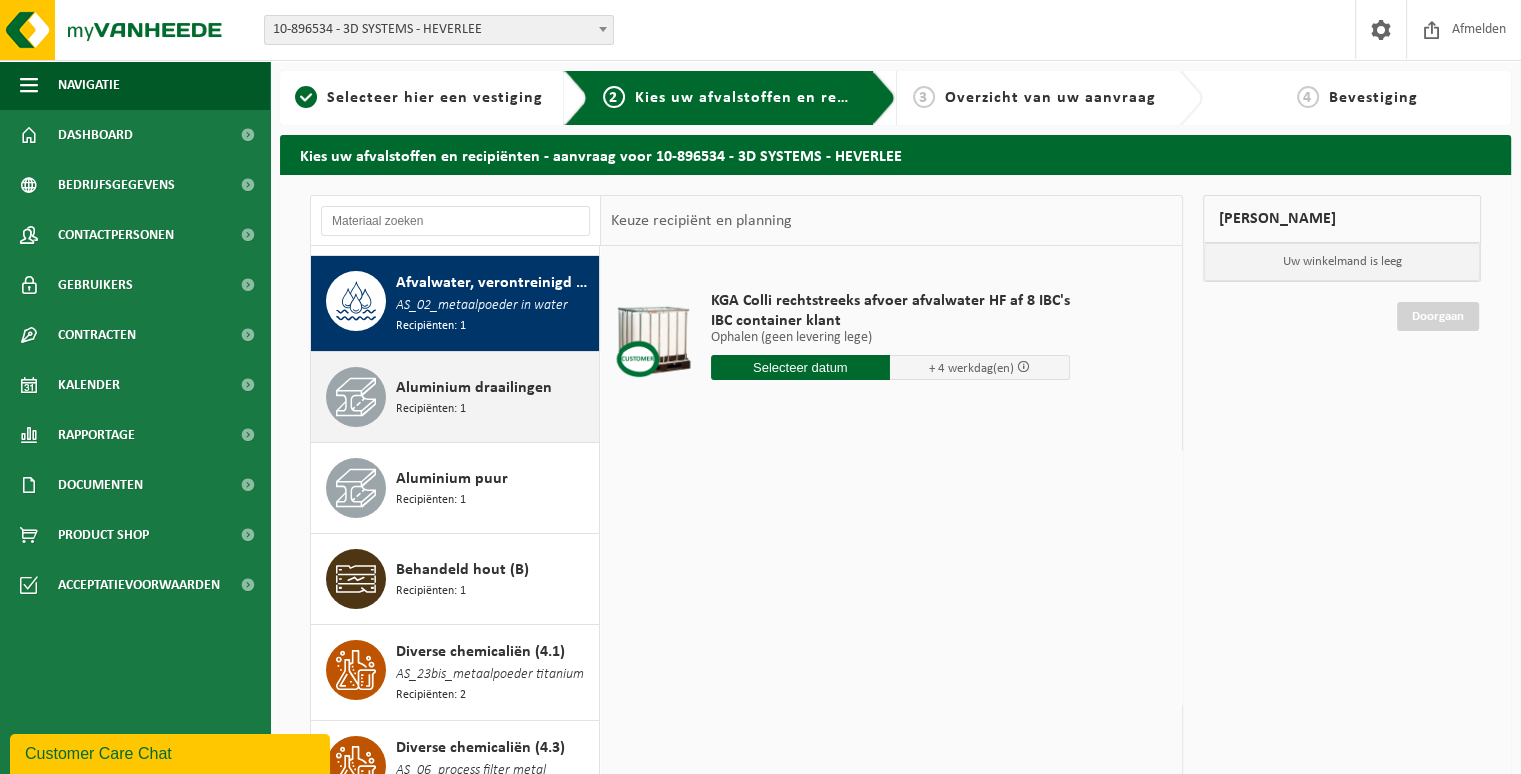 scroll, scrollTop: 94, scrollLeft: 0, axis: vertical 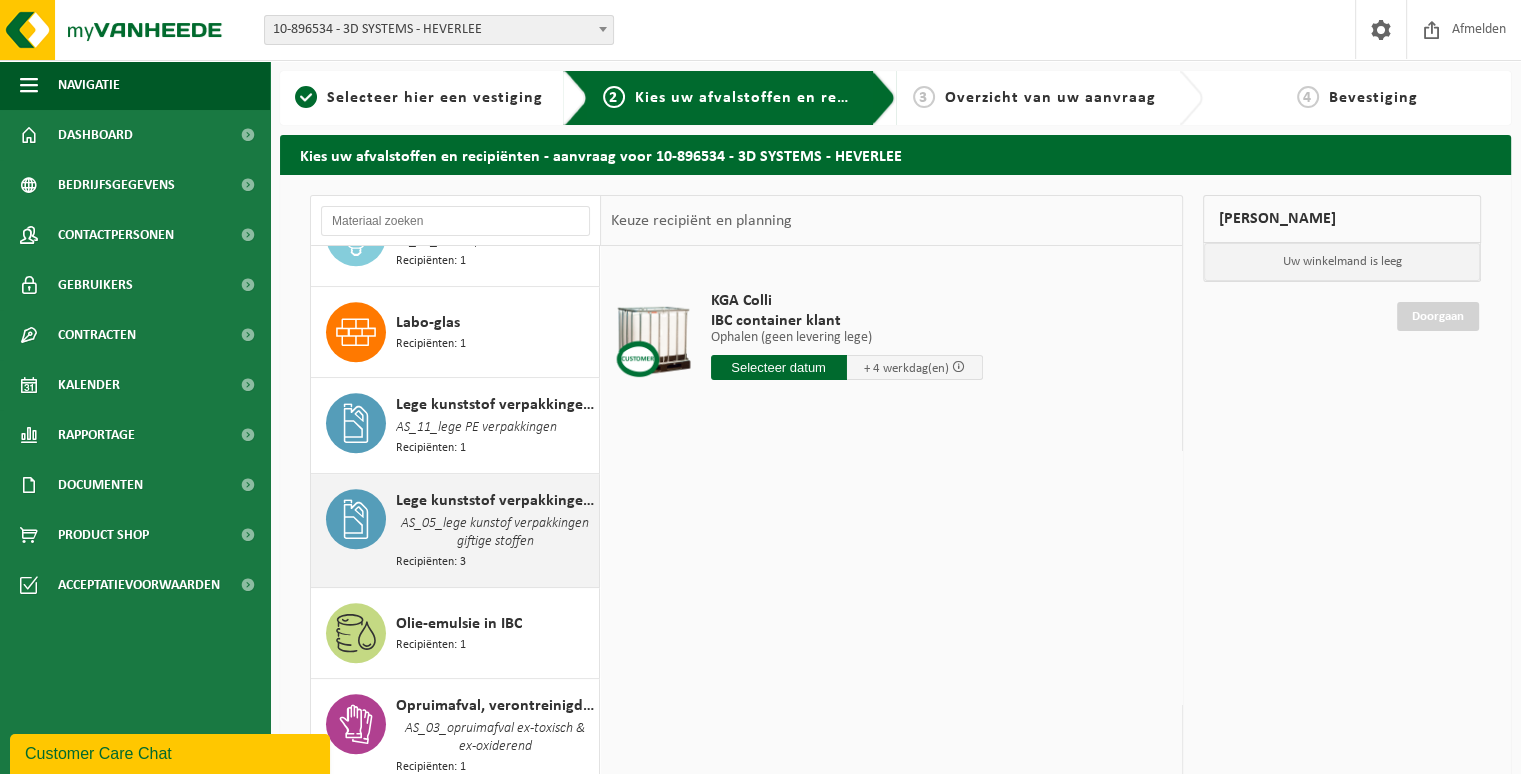 click on "AS_05_lege kunstof verpakkingen giftige stoffen" at bounding box center (495, 533) 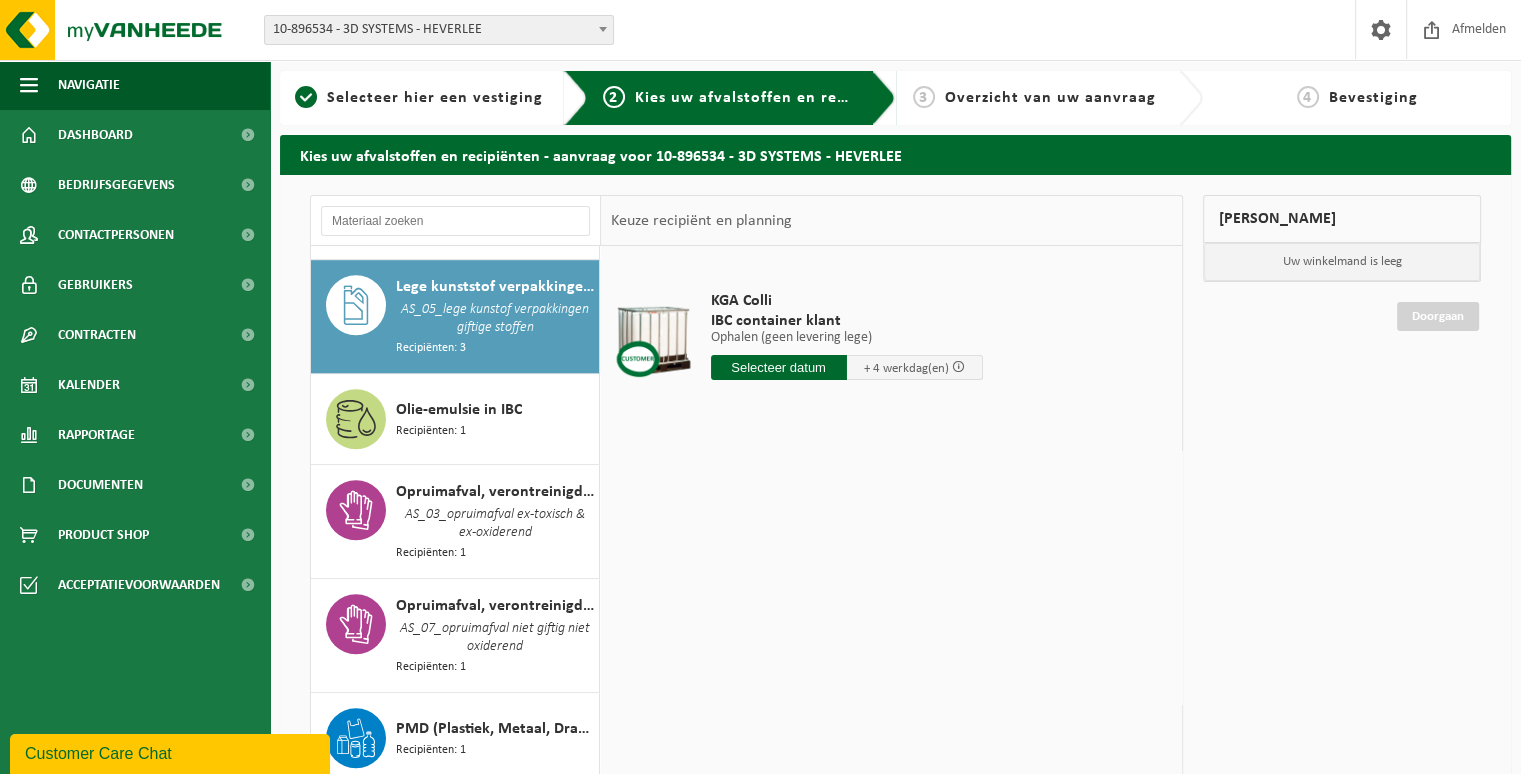 scroll, scrollTop: 1489, scrollLeft: 0, axis: vertical 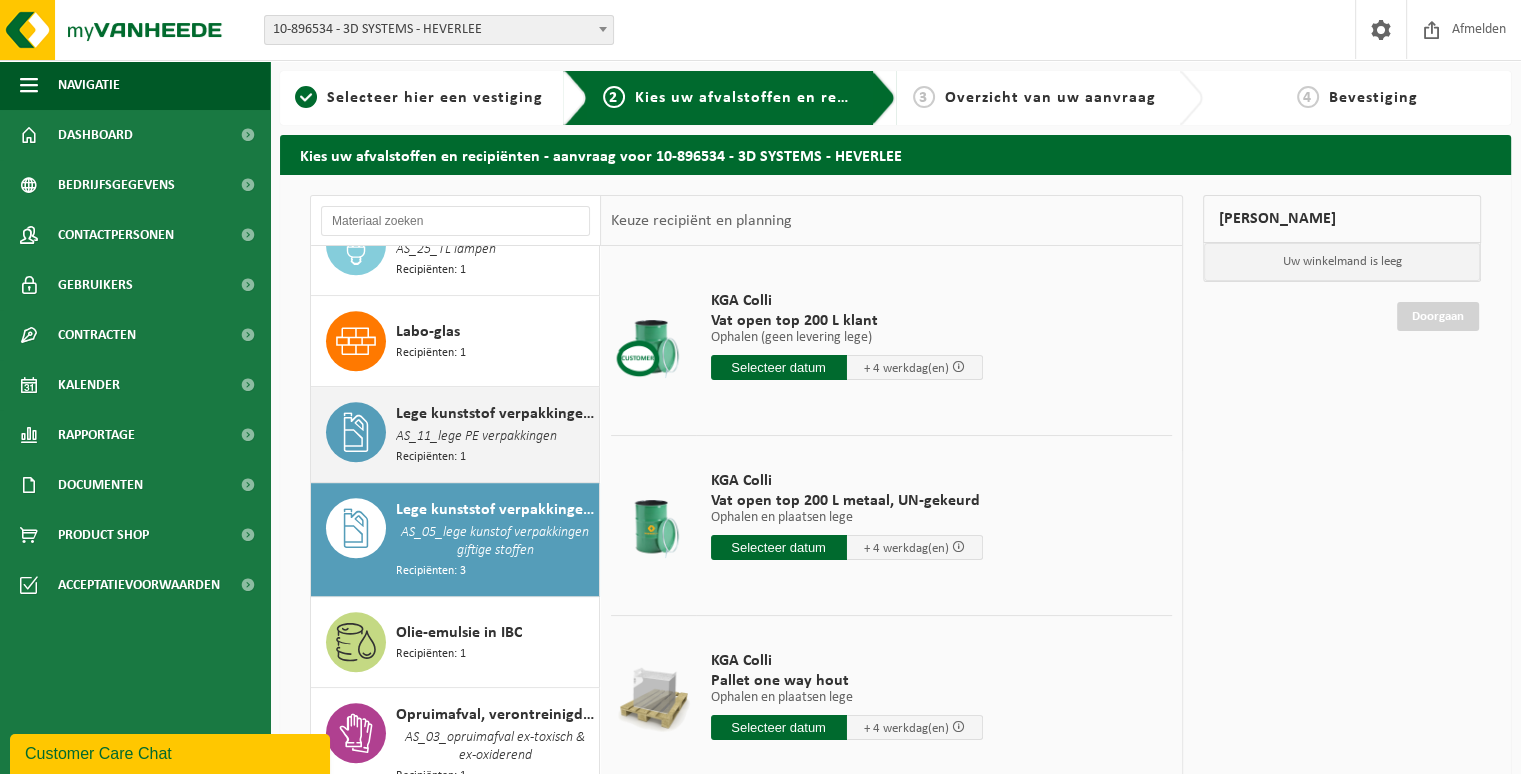 click on "Lege kunststof verpakkingen van gevaarlijke stoffen" at bounding box center (495, 414) 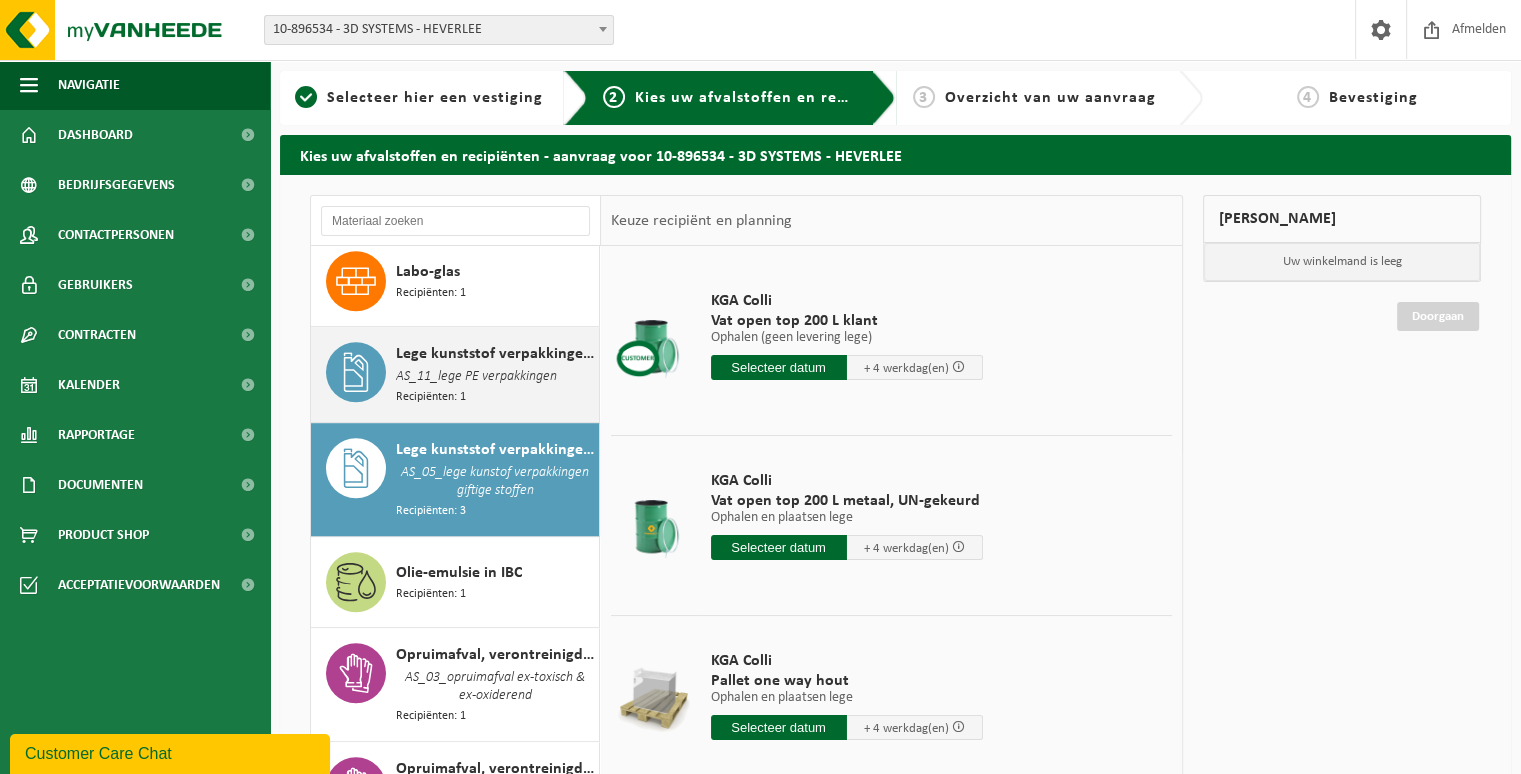 click on "Afvalwater, verontreinigd met anorganische zuren   AS_01 afvalwater HF   Recipiënten: 1                                             Afvalwater, verontreinigd met zware metalen   AS_02_metaalpoeder in water   Recipiënten: 1                                   Aluminium draailingen   Recipiënten: 1                                   Aluminium puur   Recipiënten: 1                                   Behandeld hout (B)   Recipiënten: 1                                                                     Diverse chemicaliën (4.1)   AS_23bis_metaalpoeder titanium   Recipiënten: 2                                                                     Diverse chemicaliën (4.3)   AS_06_process filter metal   Recipiënten: 1                                                                     DMP Fume filters   Recipiënten: 1                                   Gemengde harde kunststoffen (PE, PP en PVC), recycleerbaar (industrieel)   Recipiënten: 2" at bounding box center (456, 546) 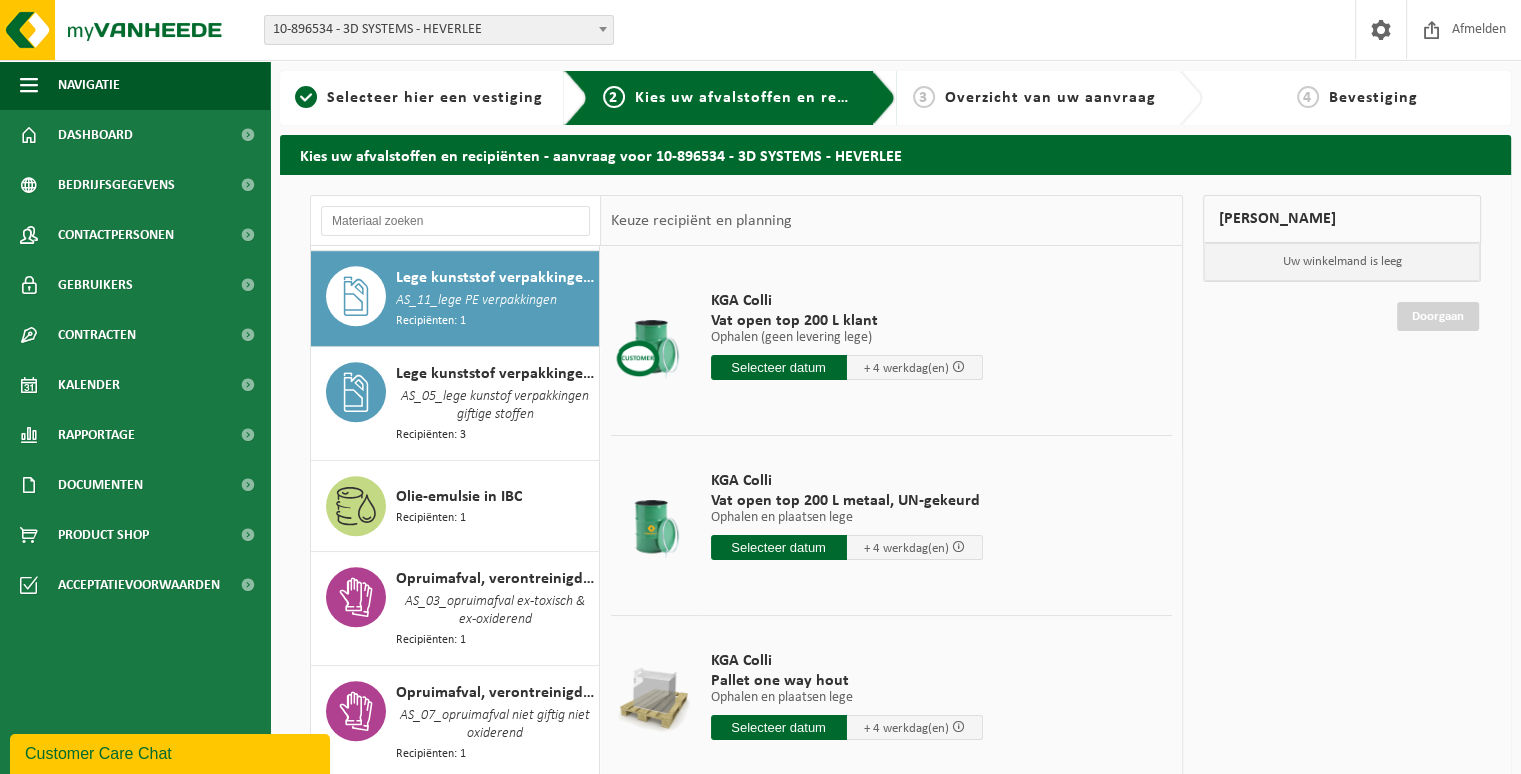 scroll, scrollTop: 1396, scrollLeft: 0, axis: vertical 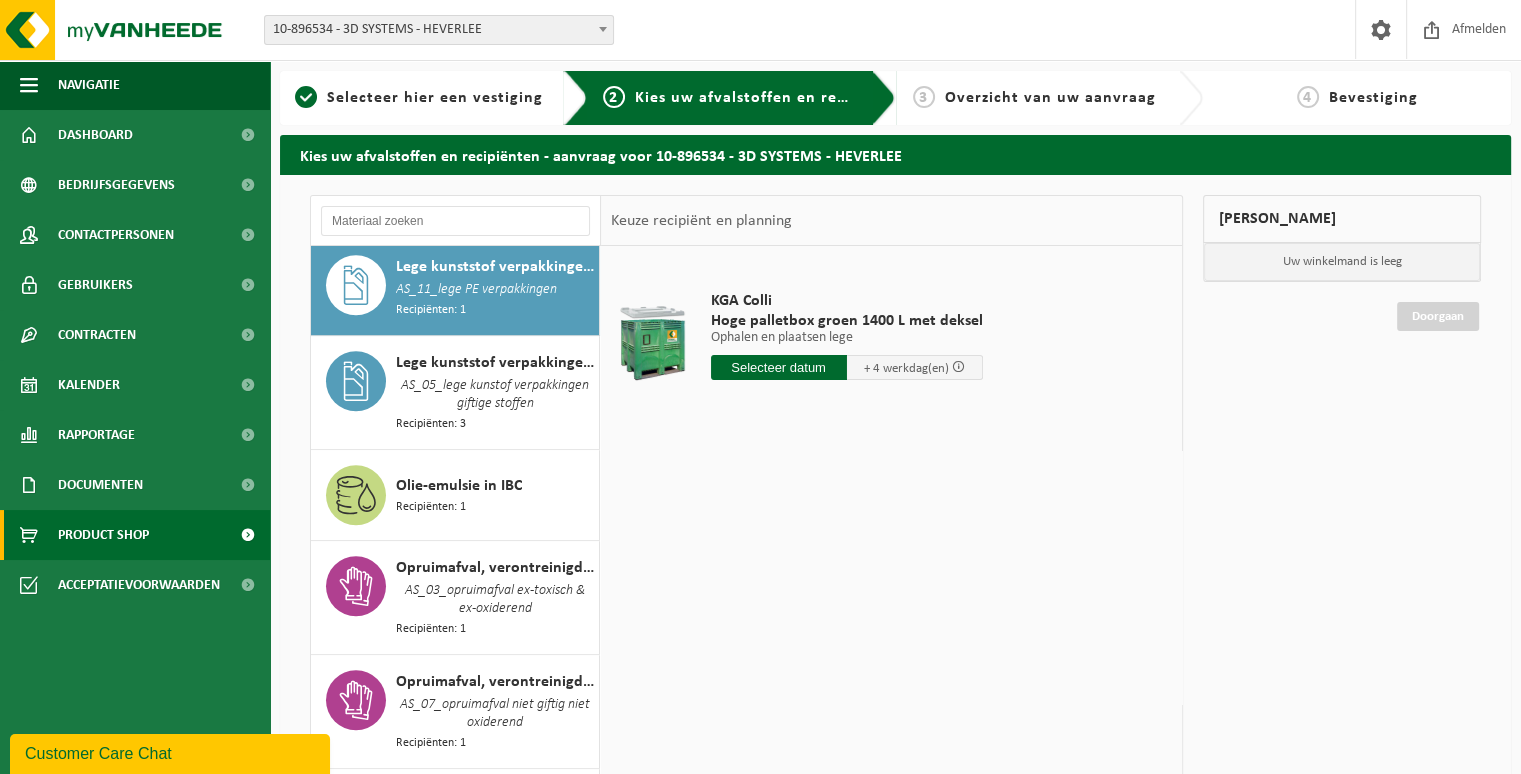 click on "Product Shop" at bounding box center [103, 535] 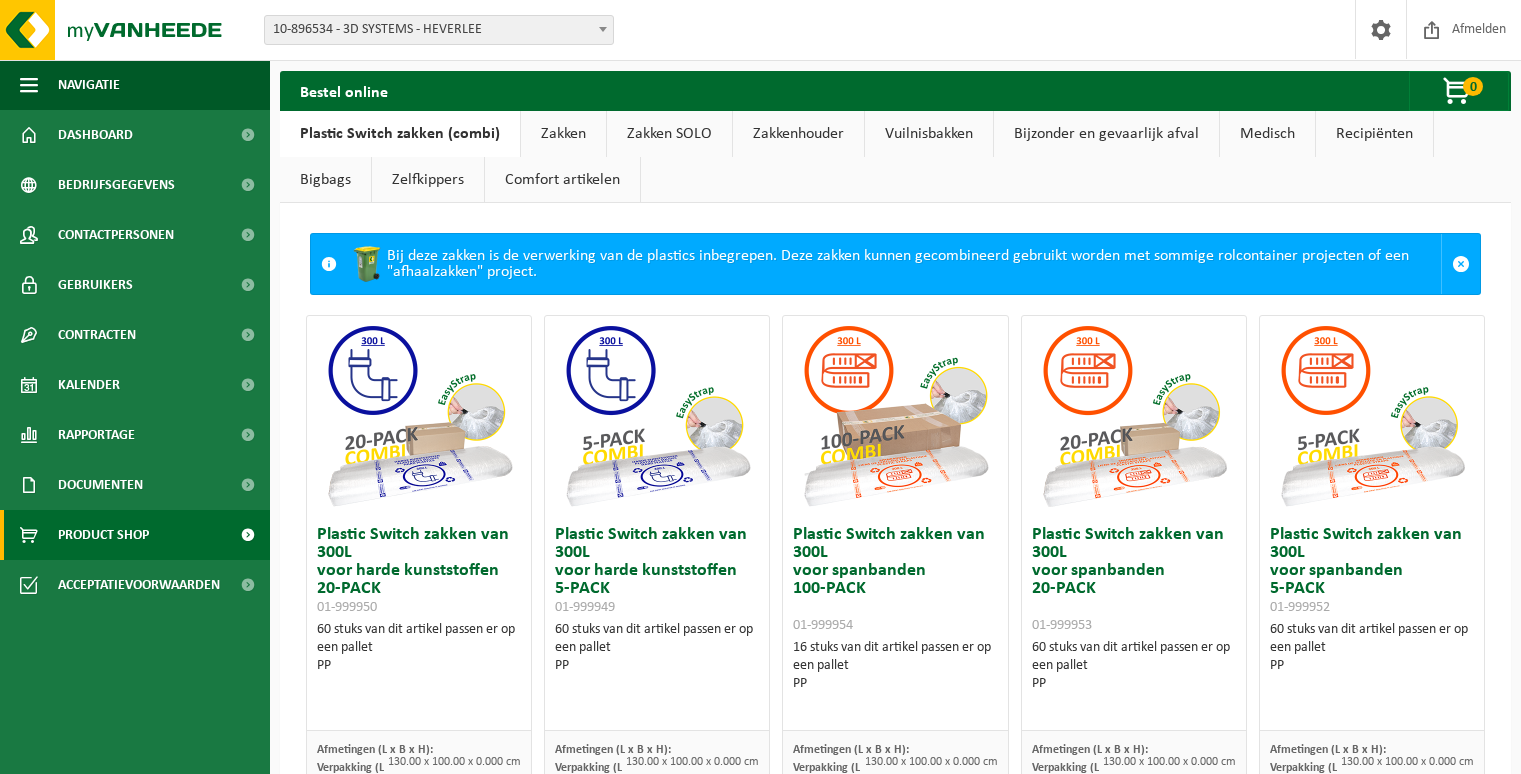 scroll, scrollTop: 0, scrollLeft: 0, axis: both 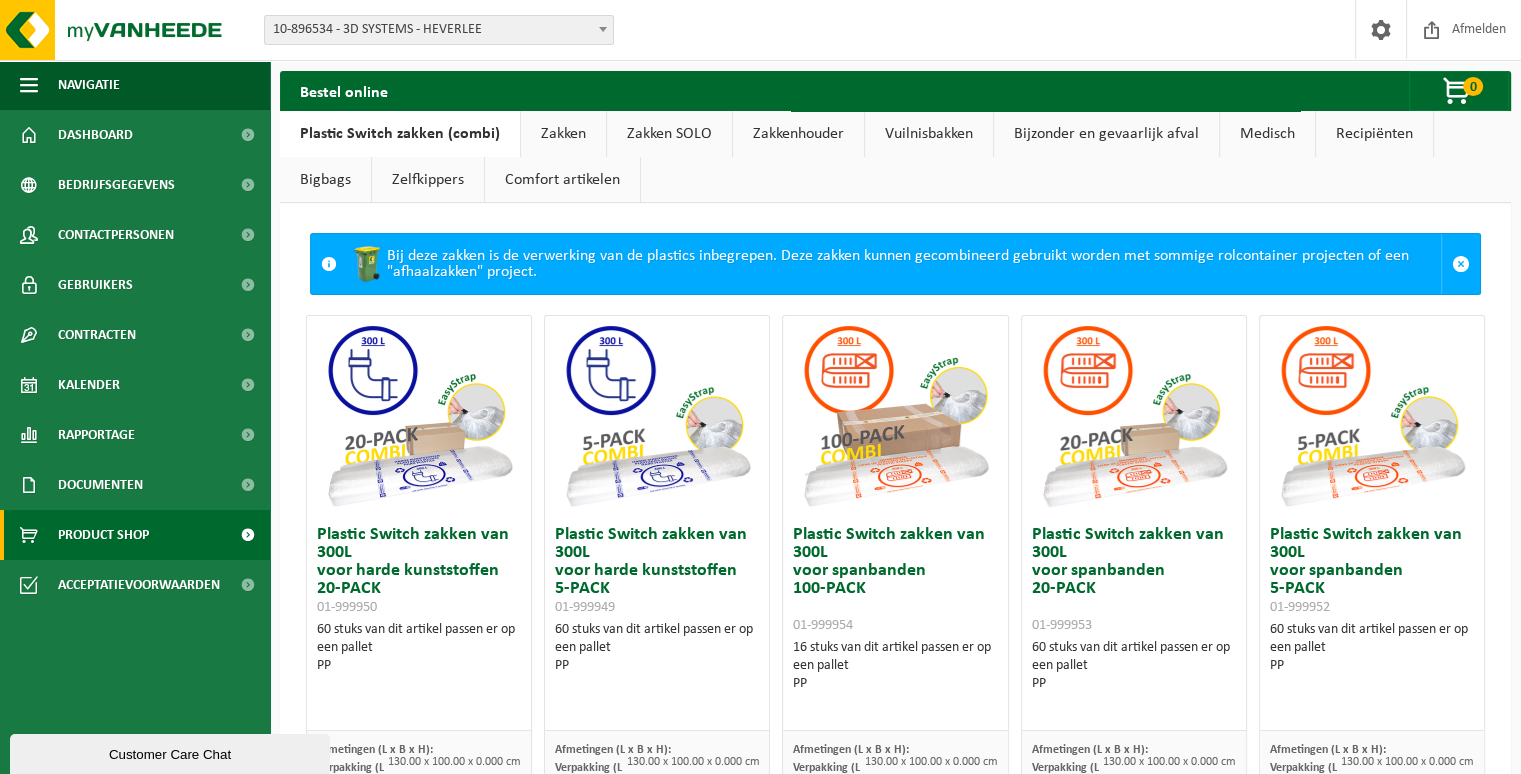 click on "Recipiënten" at bounding box center (1374, 134) 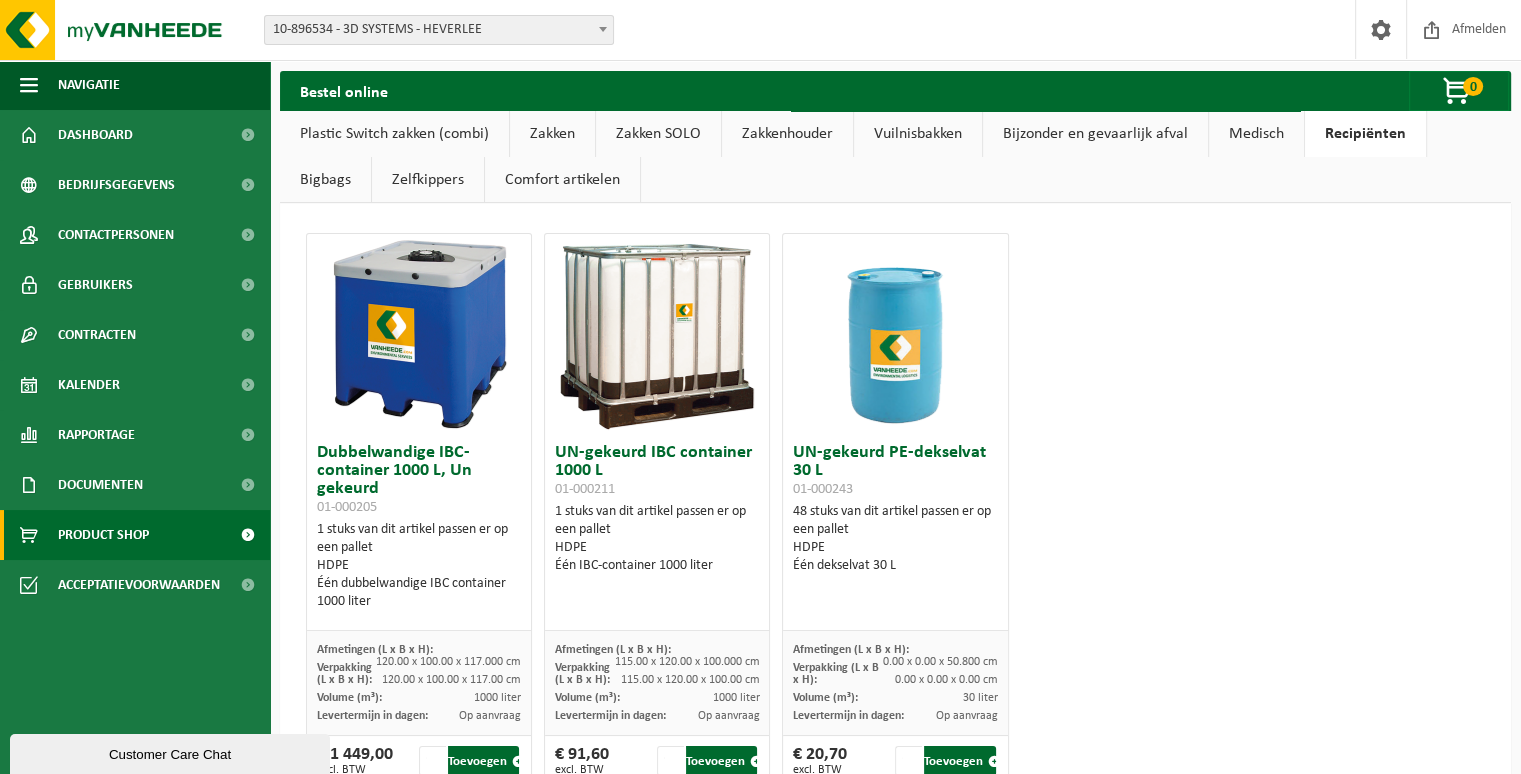 click on "Comfort artikelen" at bounding box center [562, 180] 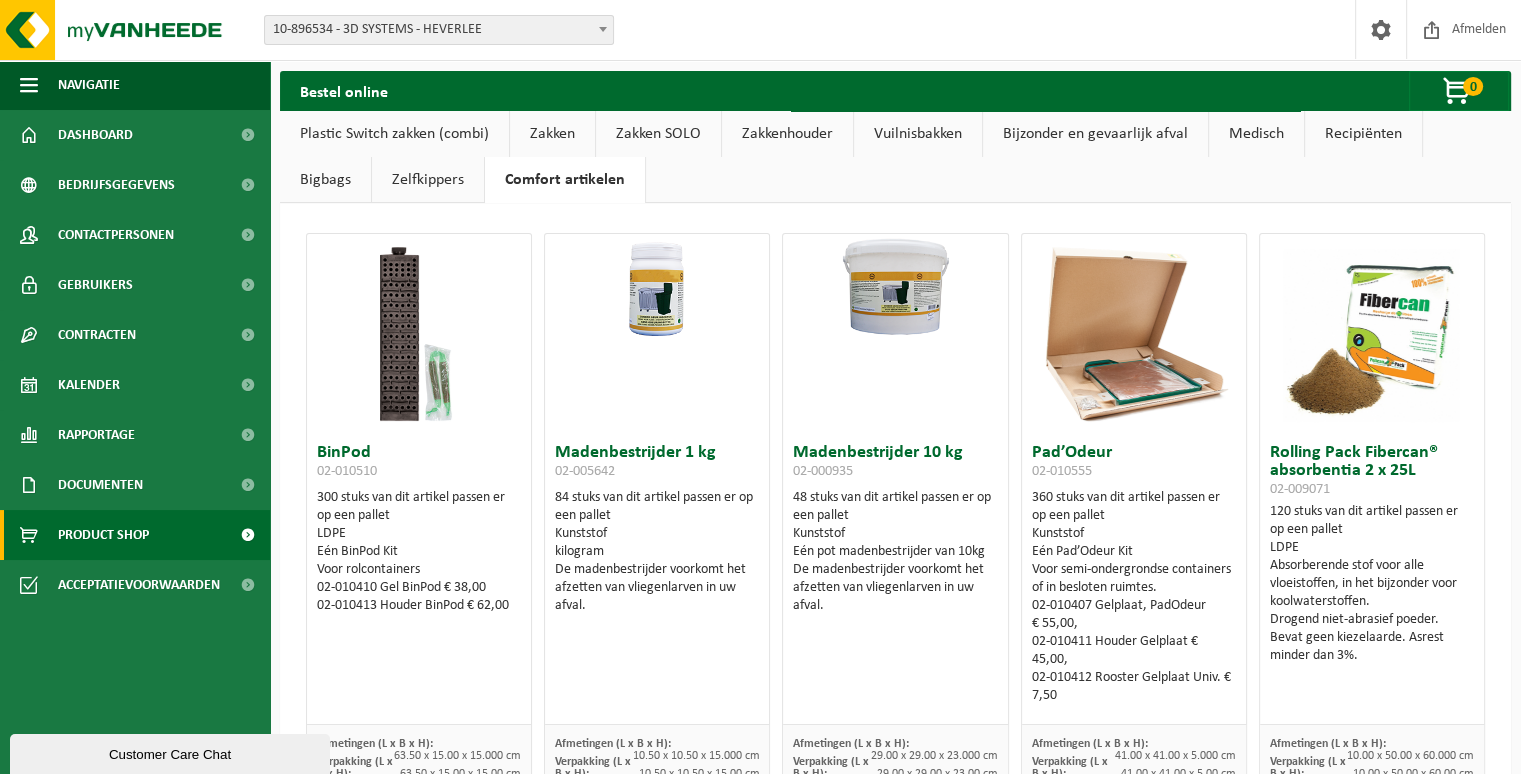 click on "Bijzonder en gevaarlijk afval" at bounding box center [1095, 134] 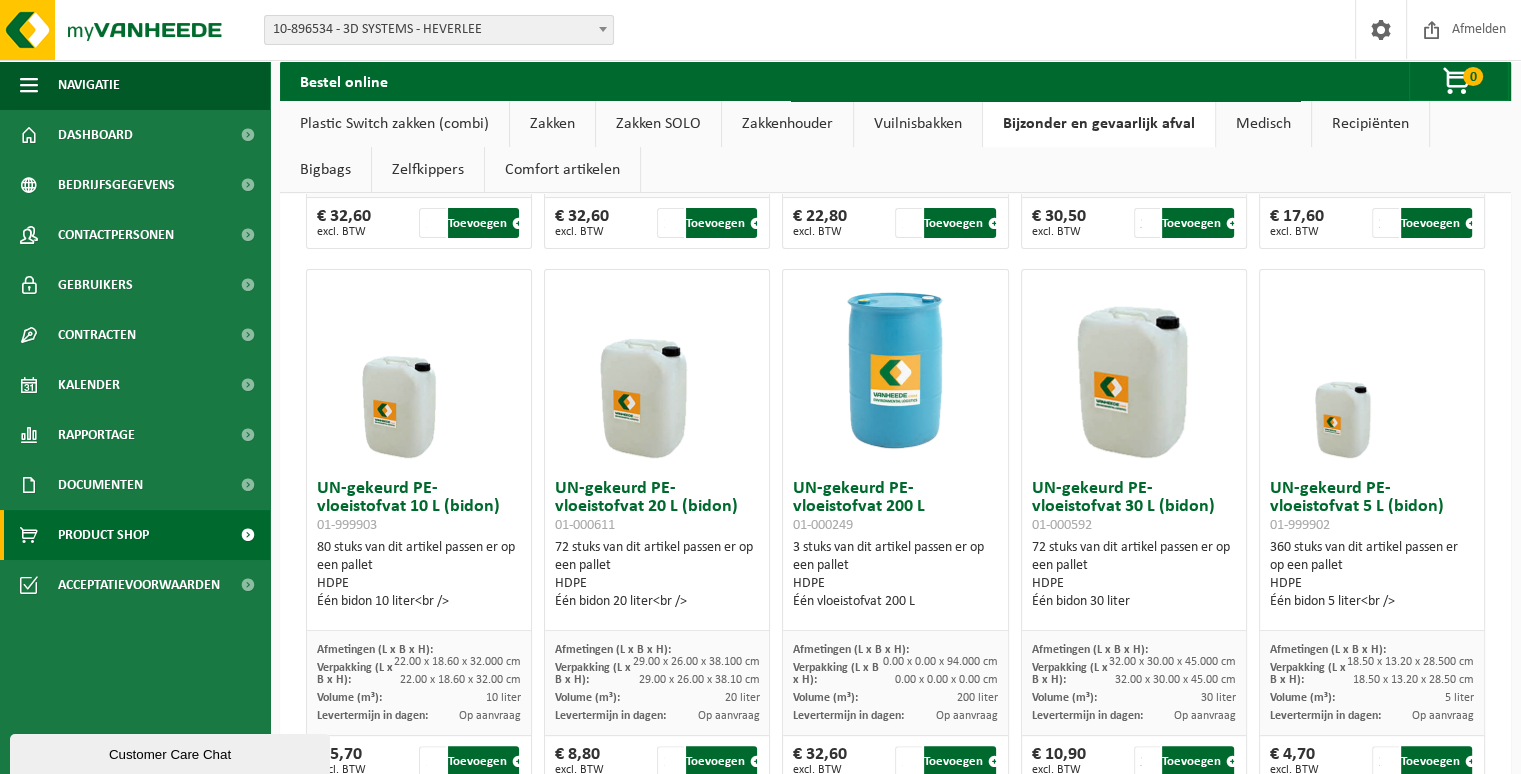 scroll, scrollTop: 520, scrollLeft: 0, axis: vertical 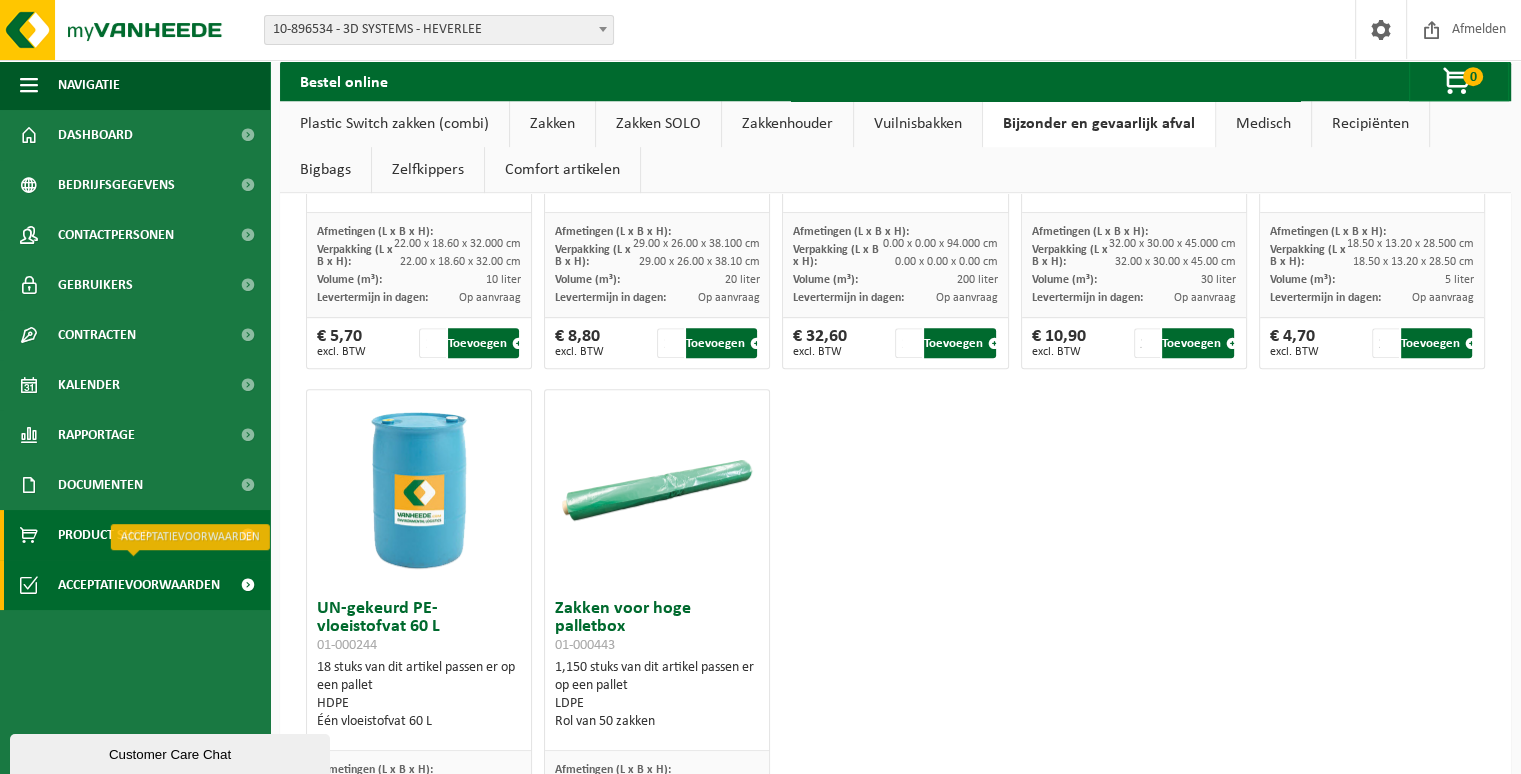click on "Acceptatievoorwaarden" at bounding box center (139, 585) 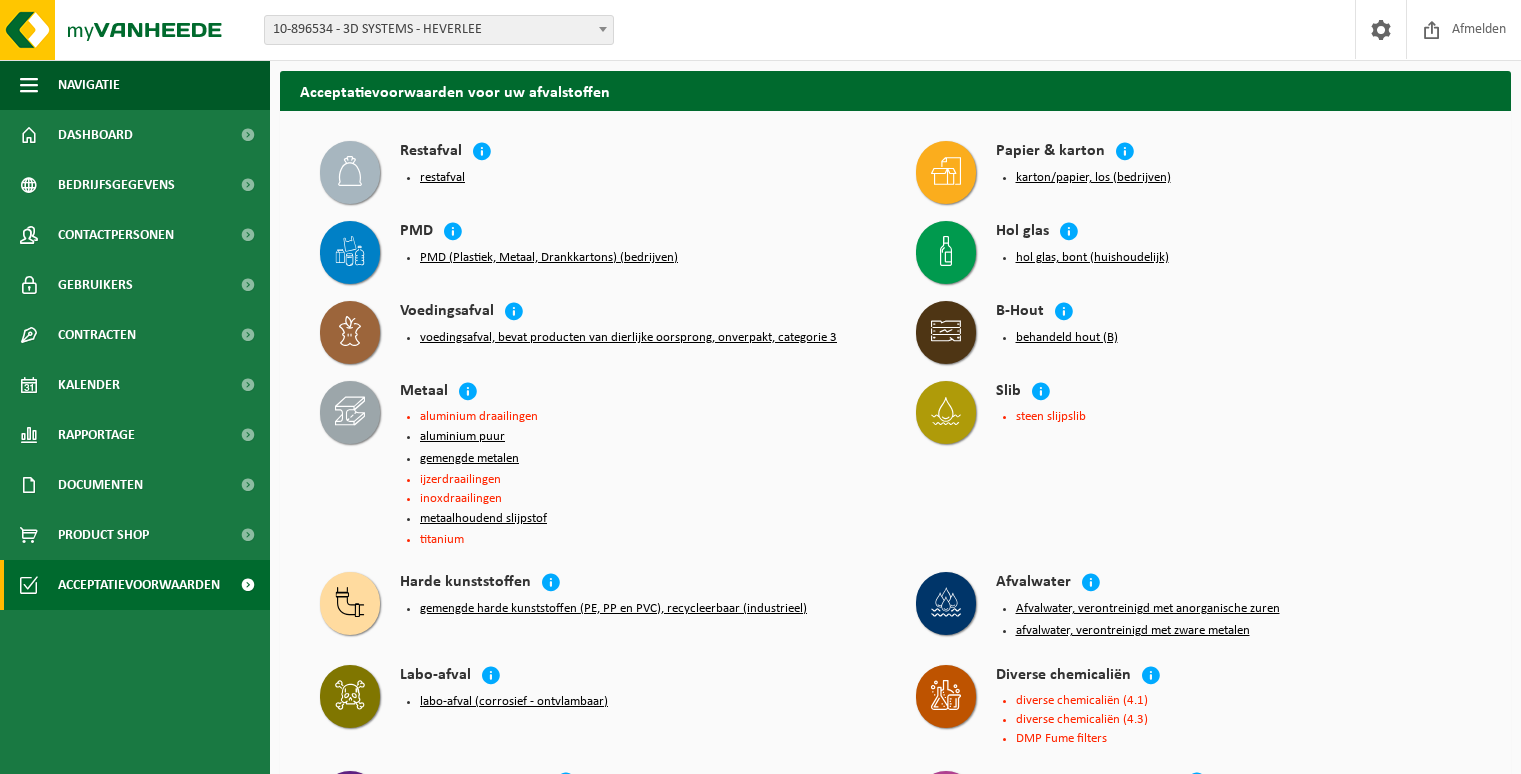 scroll, scrollTop: 0, scrollLeft: 0, axis: both 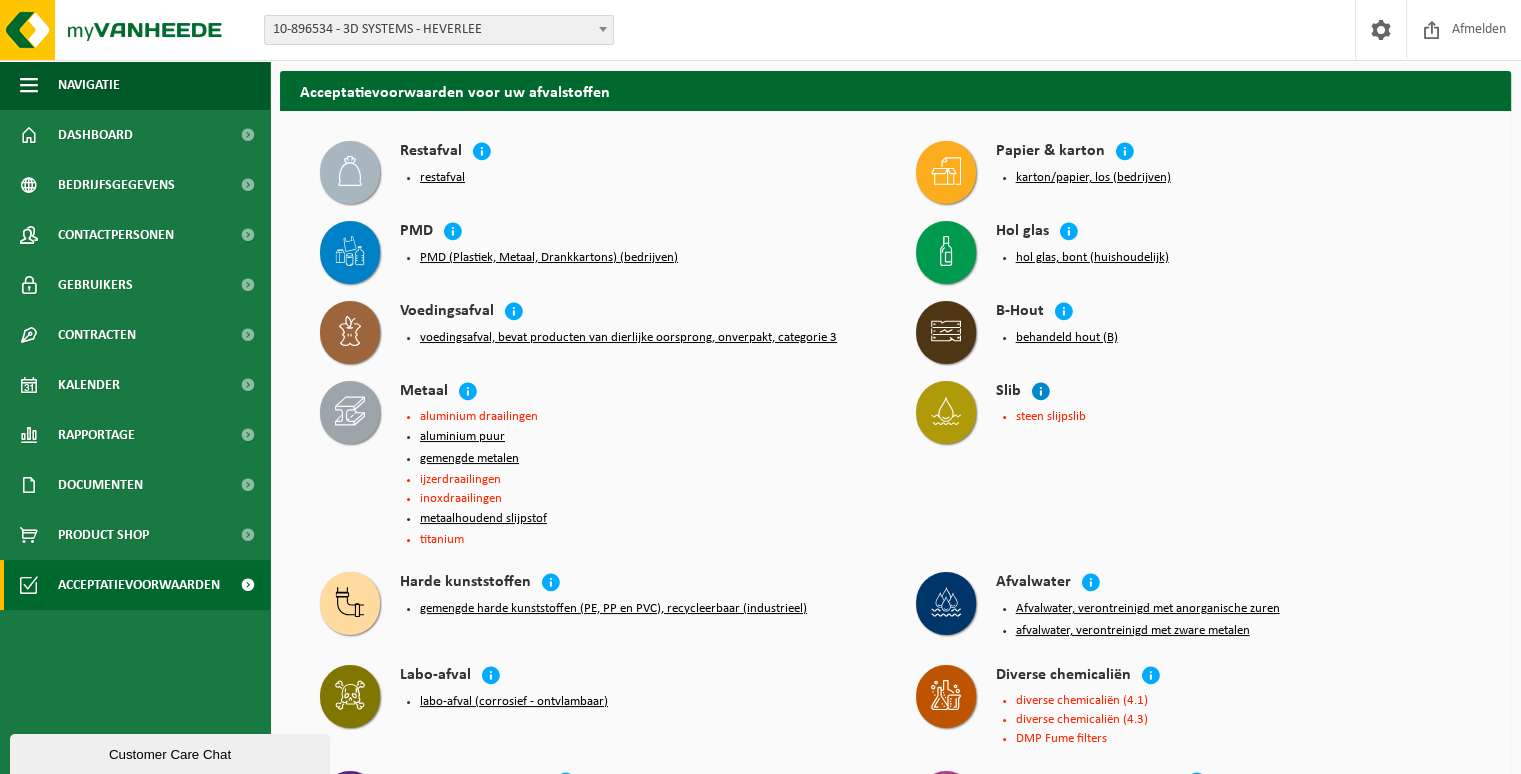click at bounding box center [1041, 391] 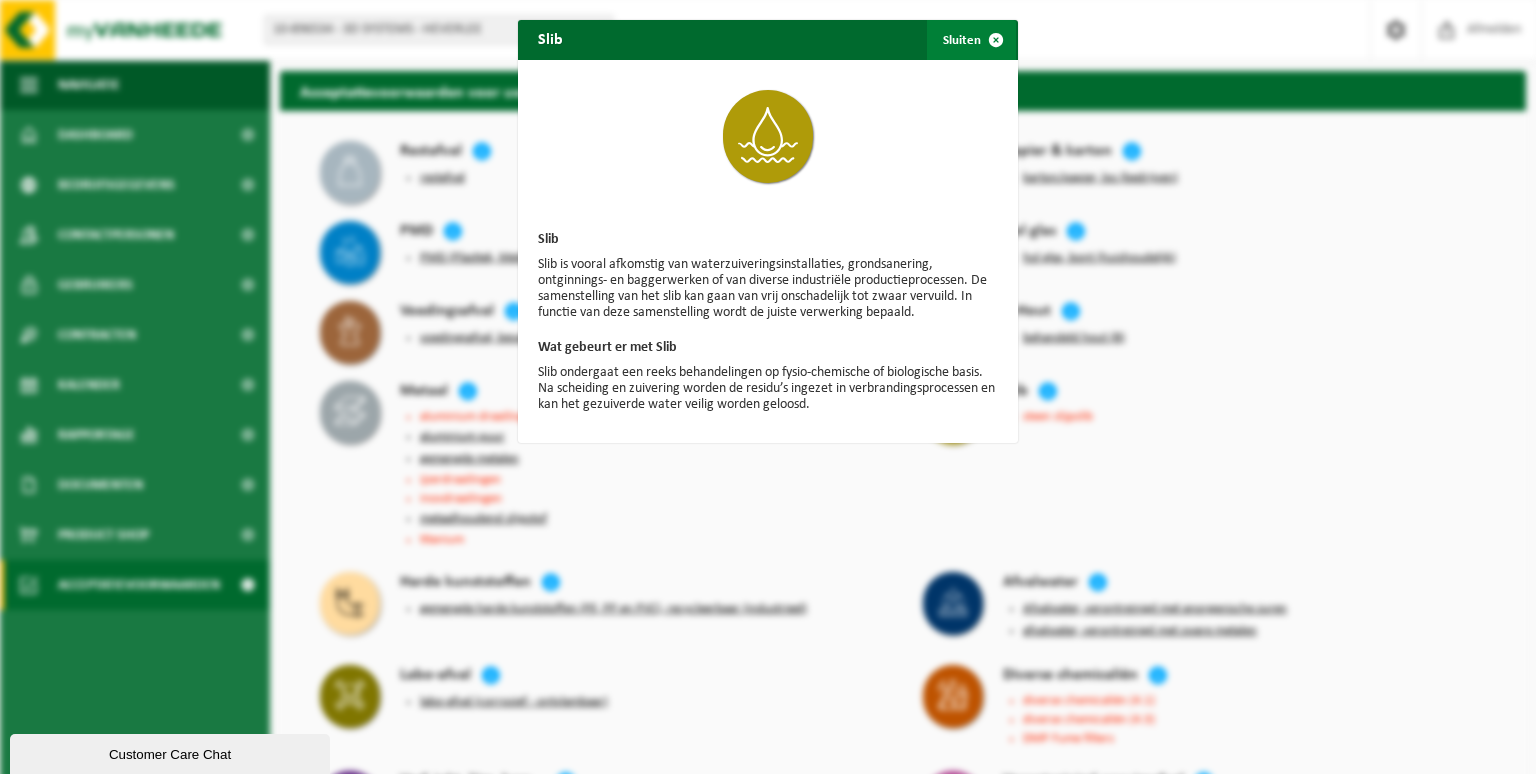 click at bounding box center [996, 40] 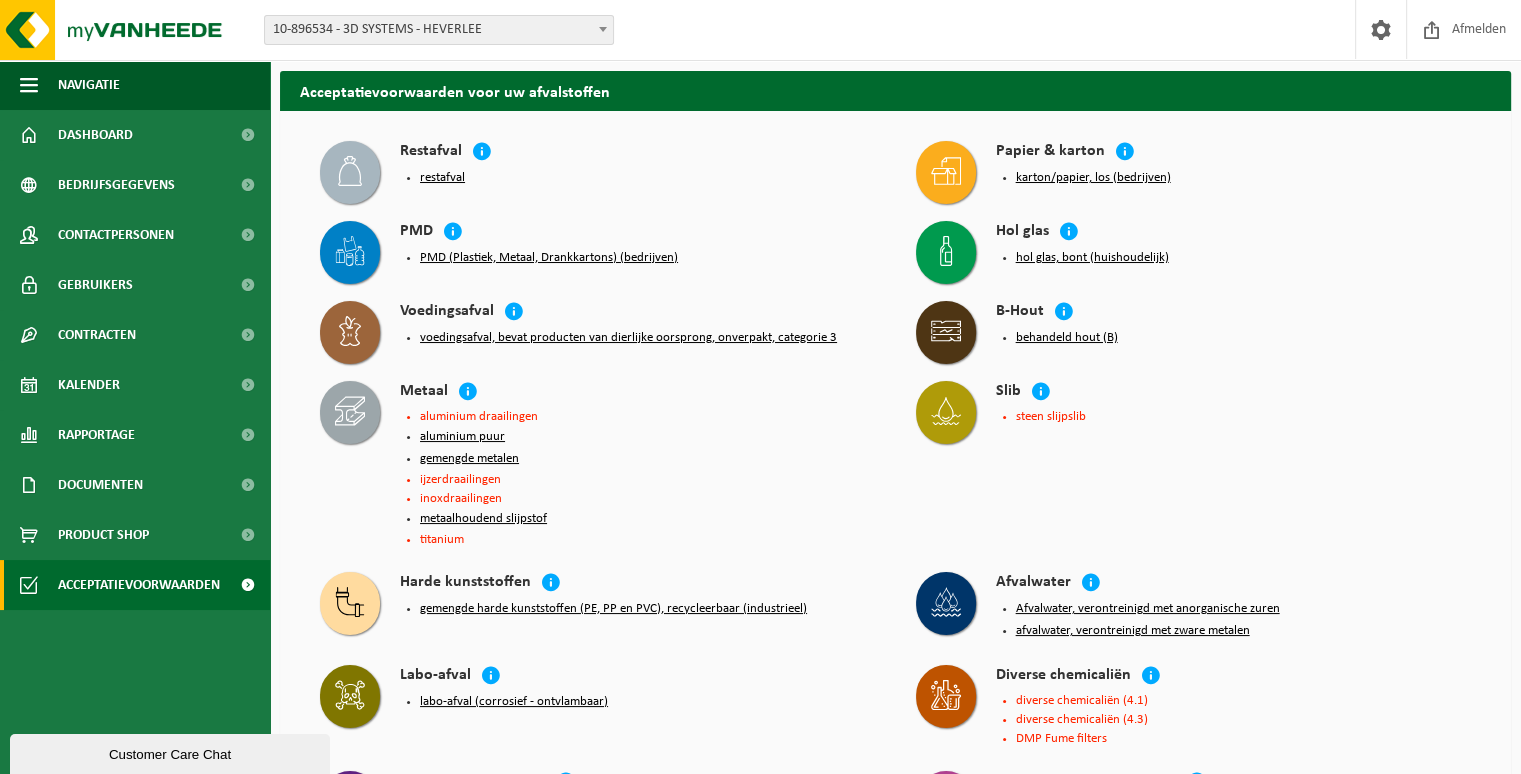 click on "afvalwater, verontreinigd met zware metalen" at bounding box center [1133, 631] 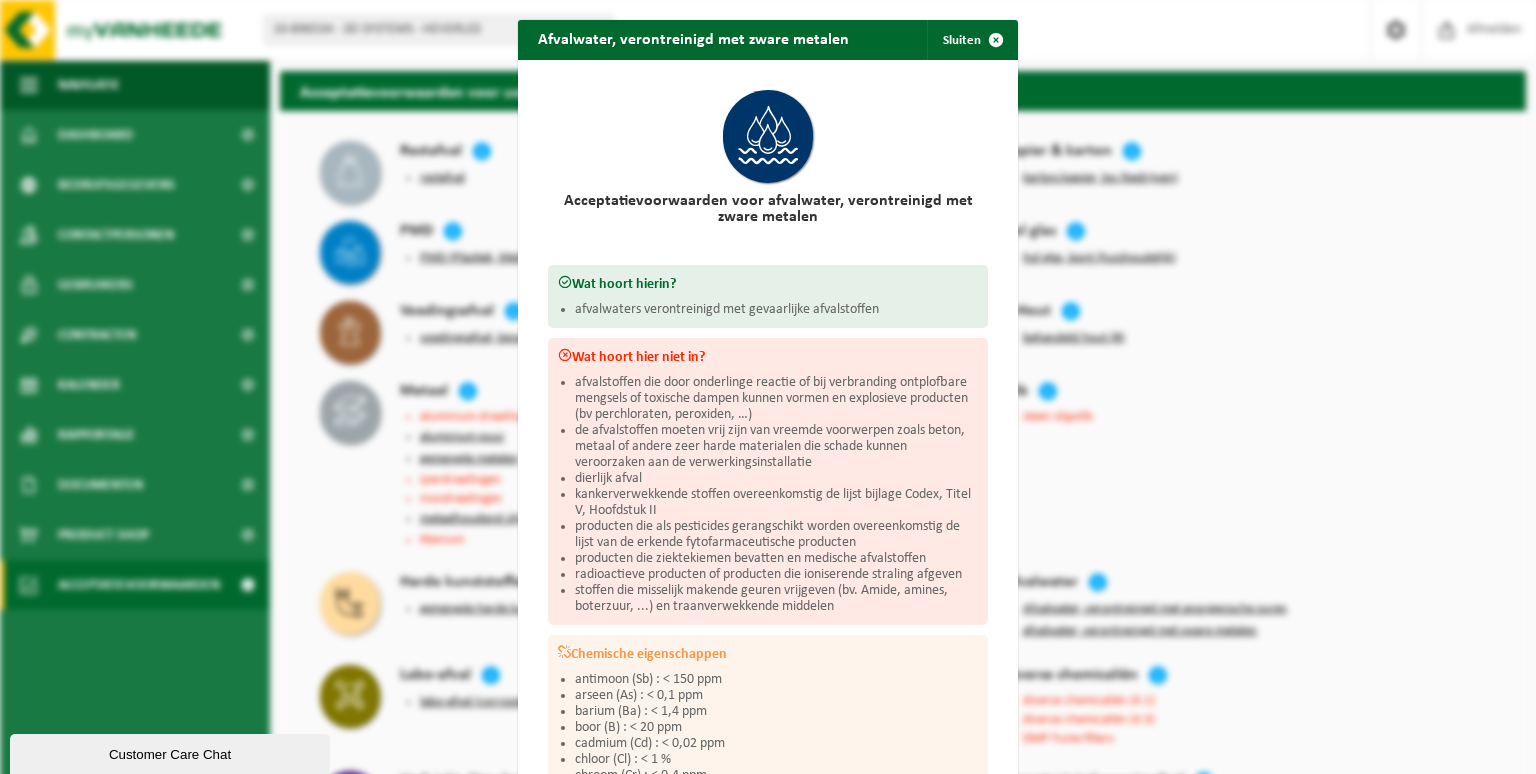 click on "stoffen die misselijk makende geuren vrijgeven (bv. Amide, amines, boterzuur, ...) en traanverwekkende middelen" at bounding box center [776, 599] 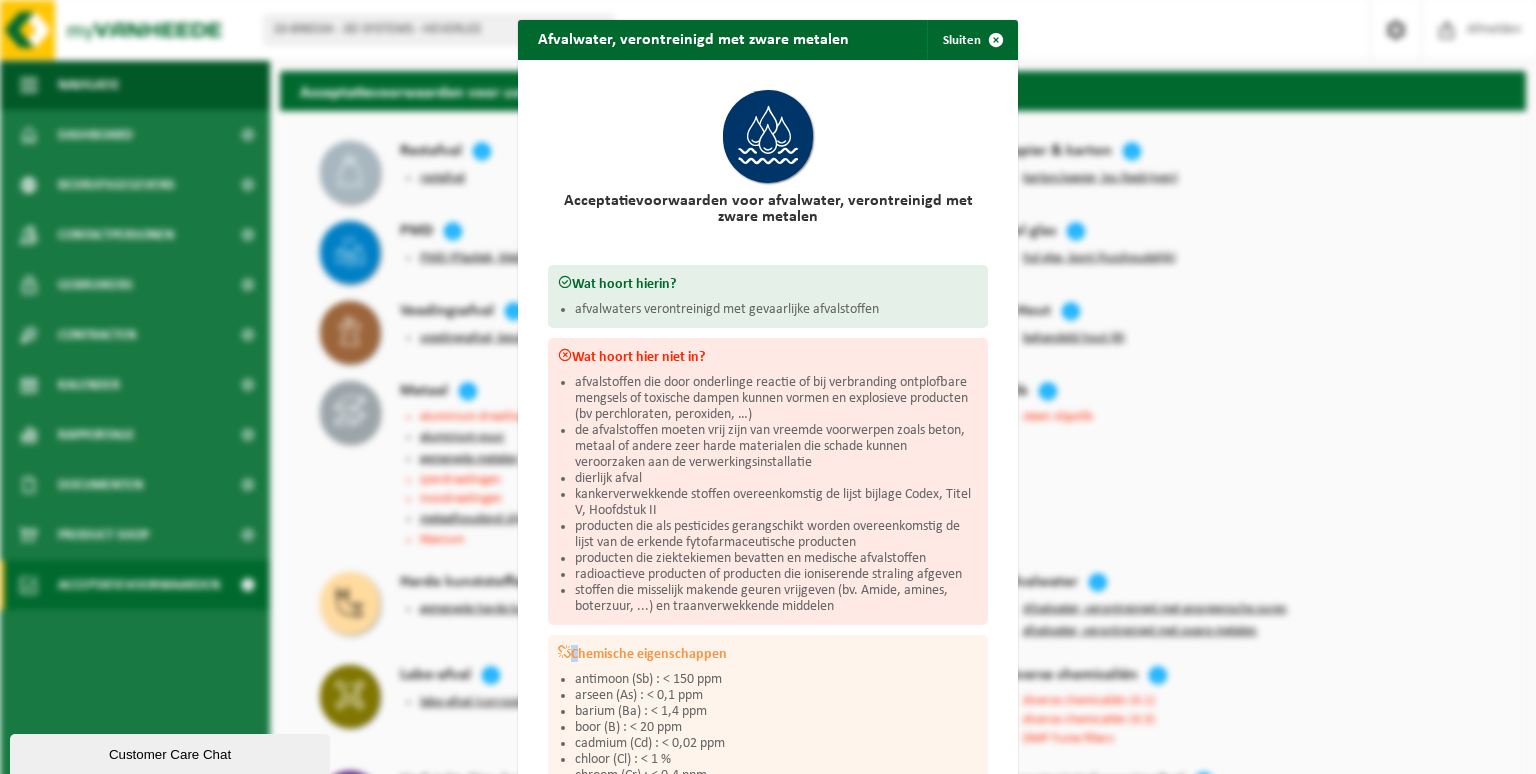 click on "stoffen die misselijk makende geuren vrijgeven (bv. Amide, amines, boterzuur, ...) en traanverwekkende middelen" at bounding box center [776, 599] 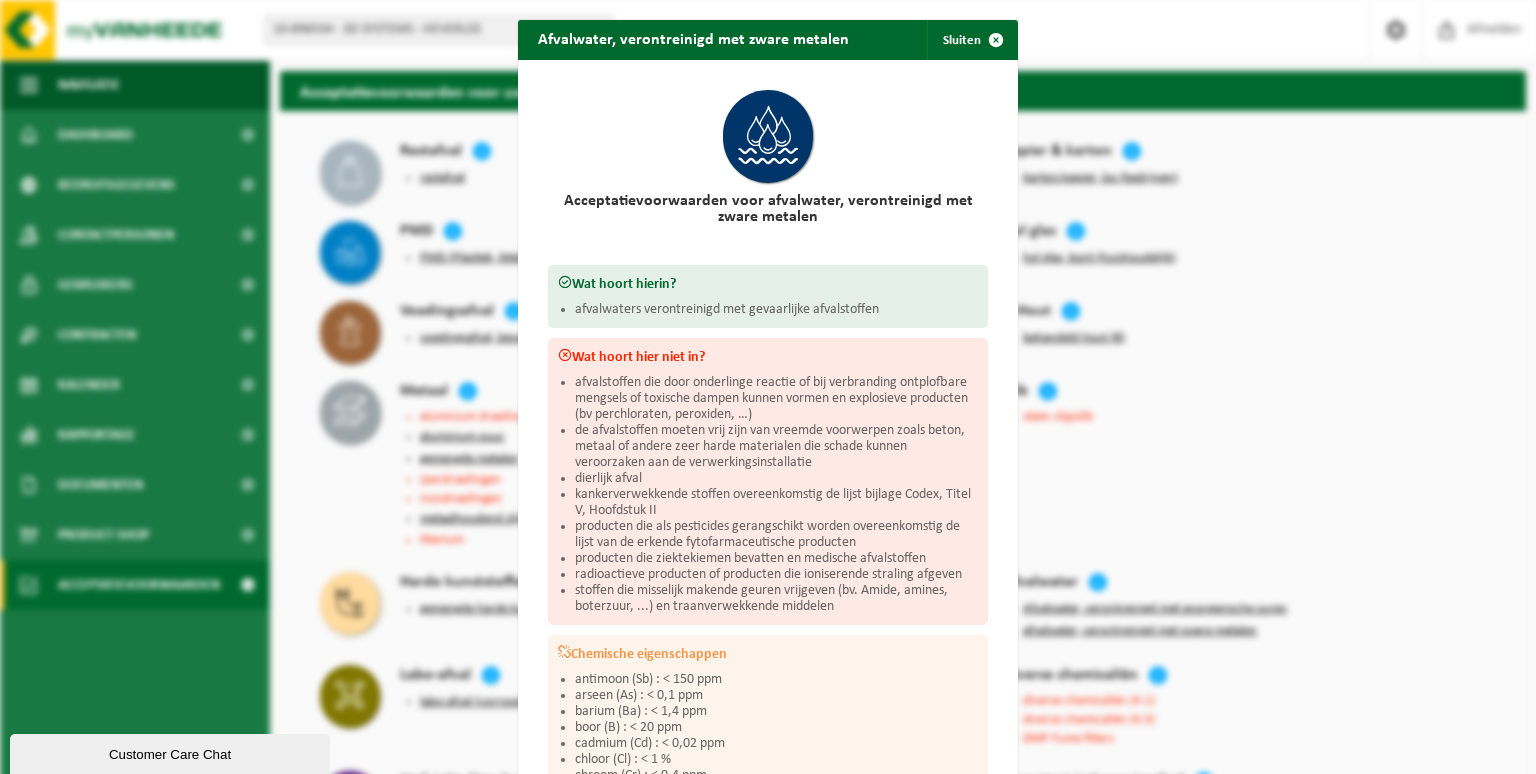 click on "Chemische eigenschappen" at bounding box center (768, 653) 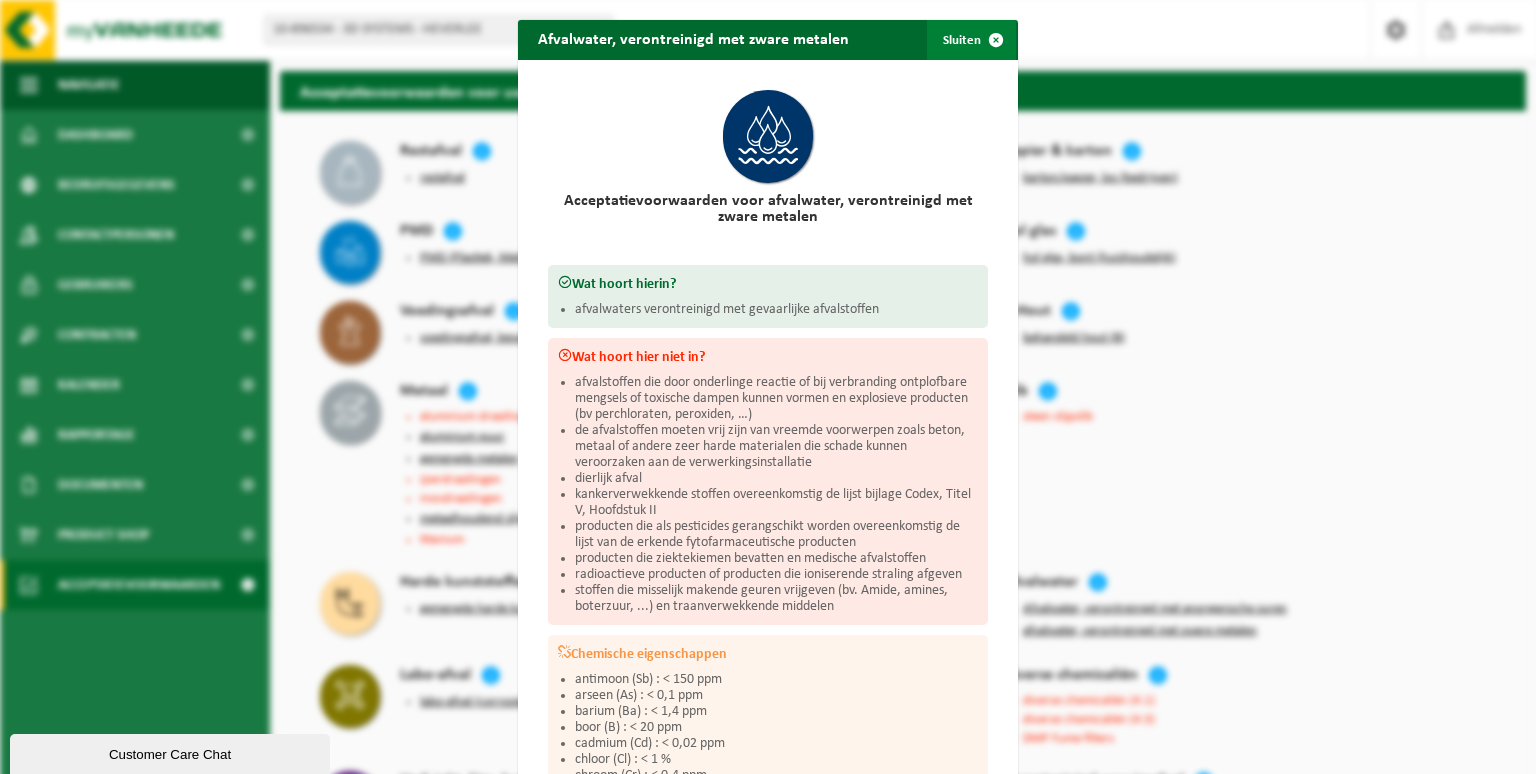 click at bounding box center (996, 40) 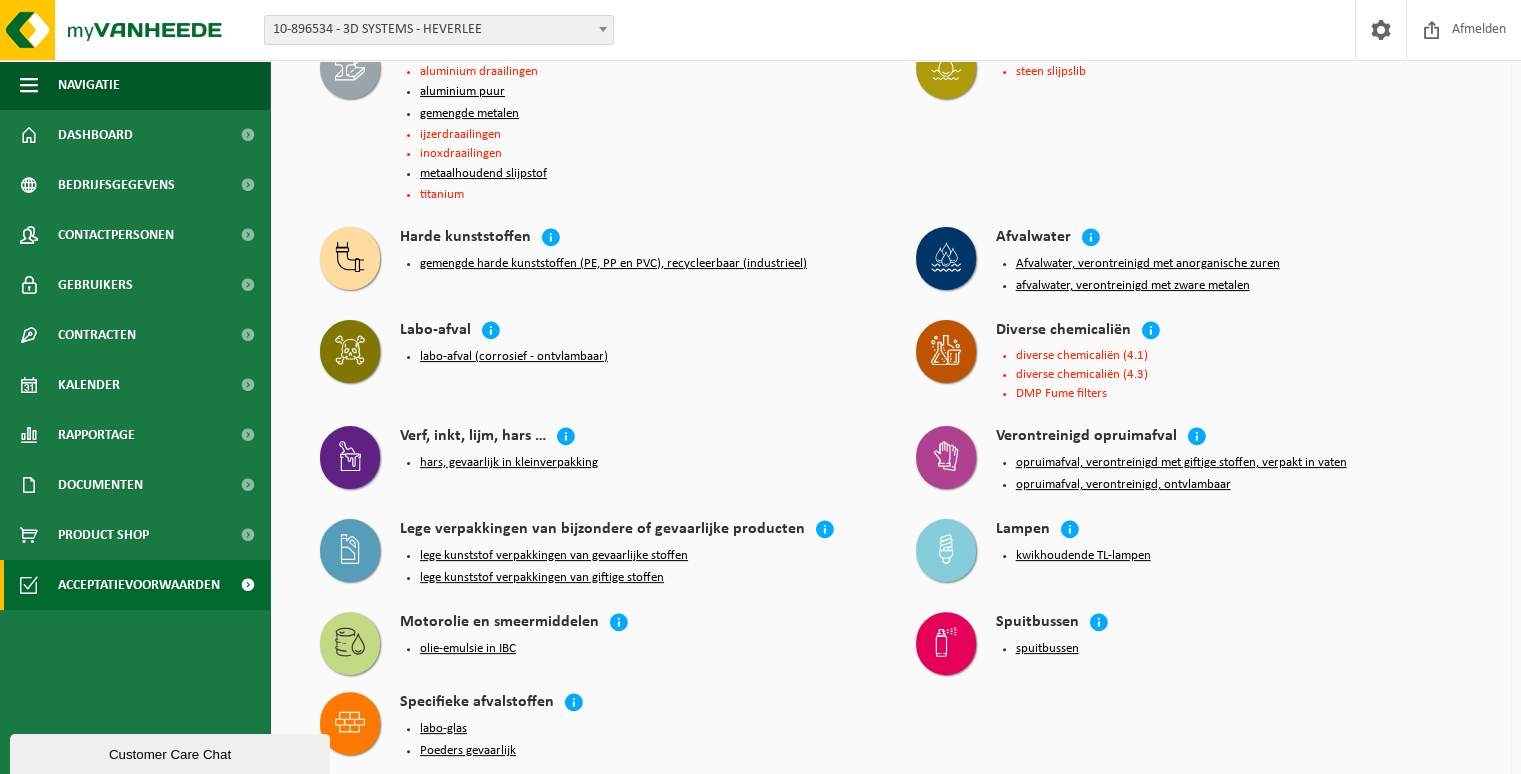 scroll, scrollTop: 360, scrollLeft: 0, axis: vertical 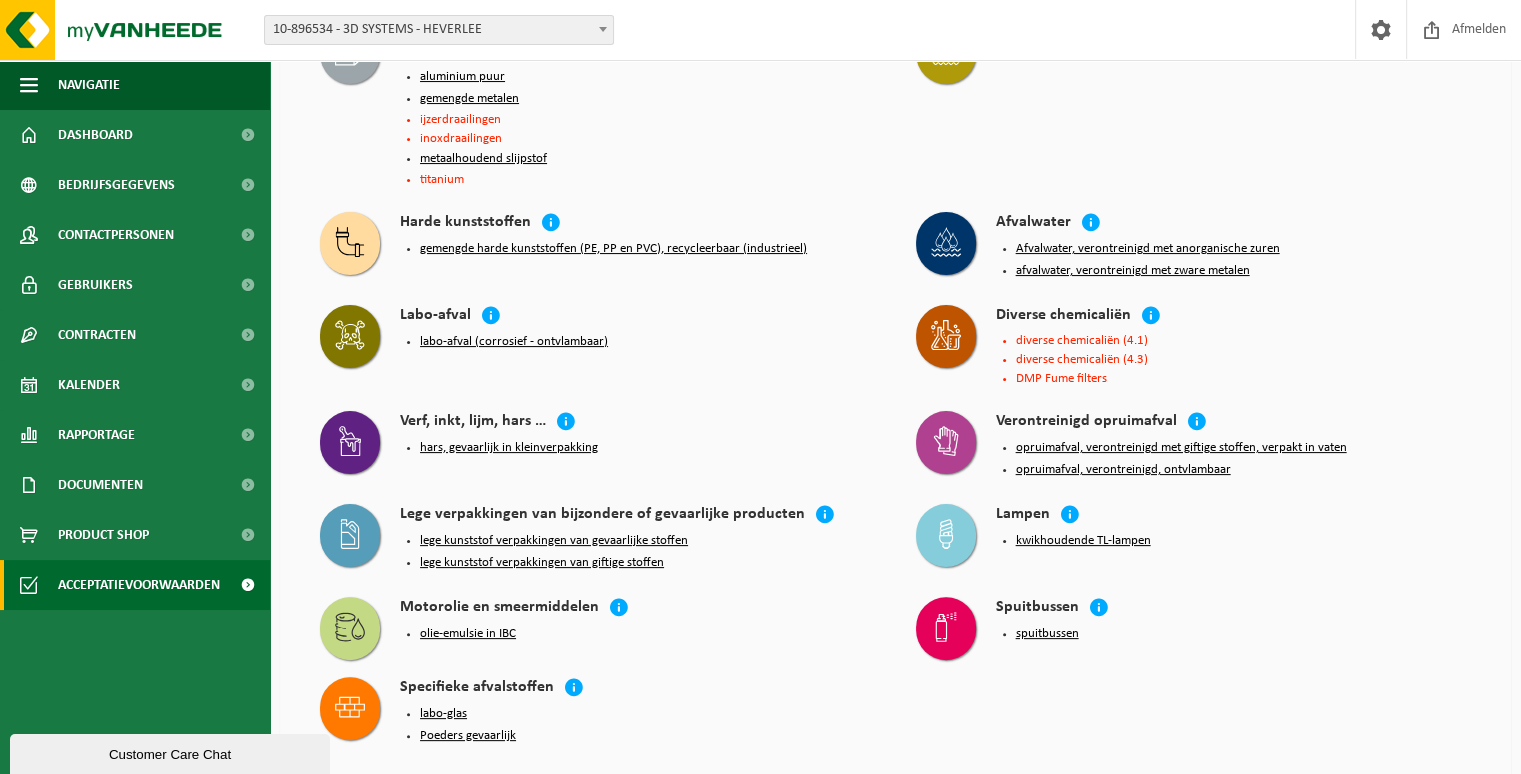 click on "labo-glas" at bounding box center (443, 714) 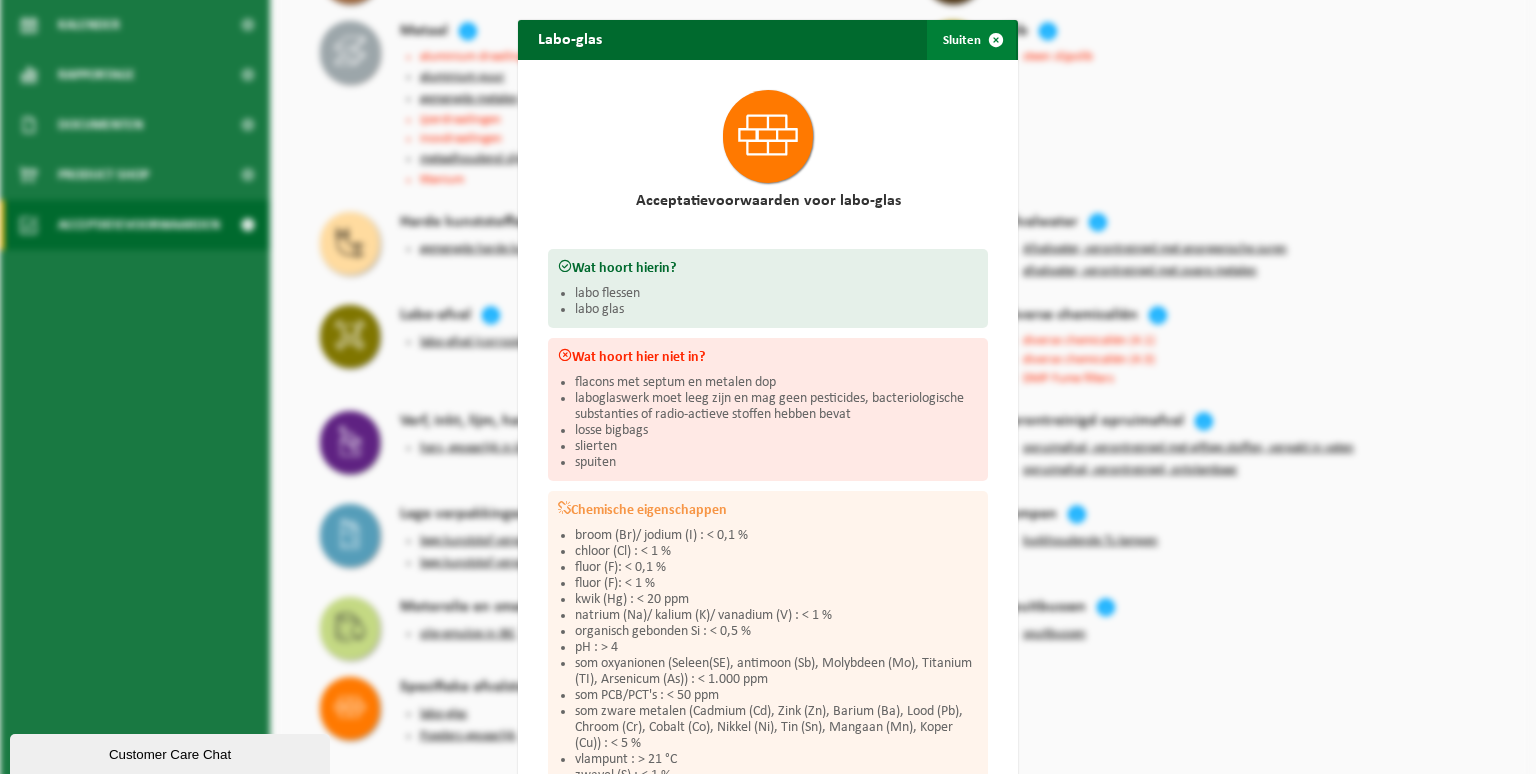 click at bounding box center [996, 40] 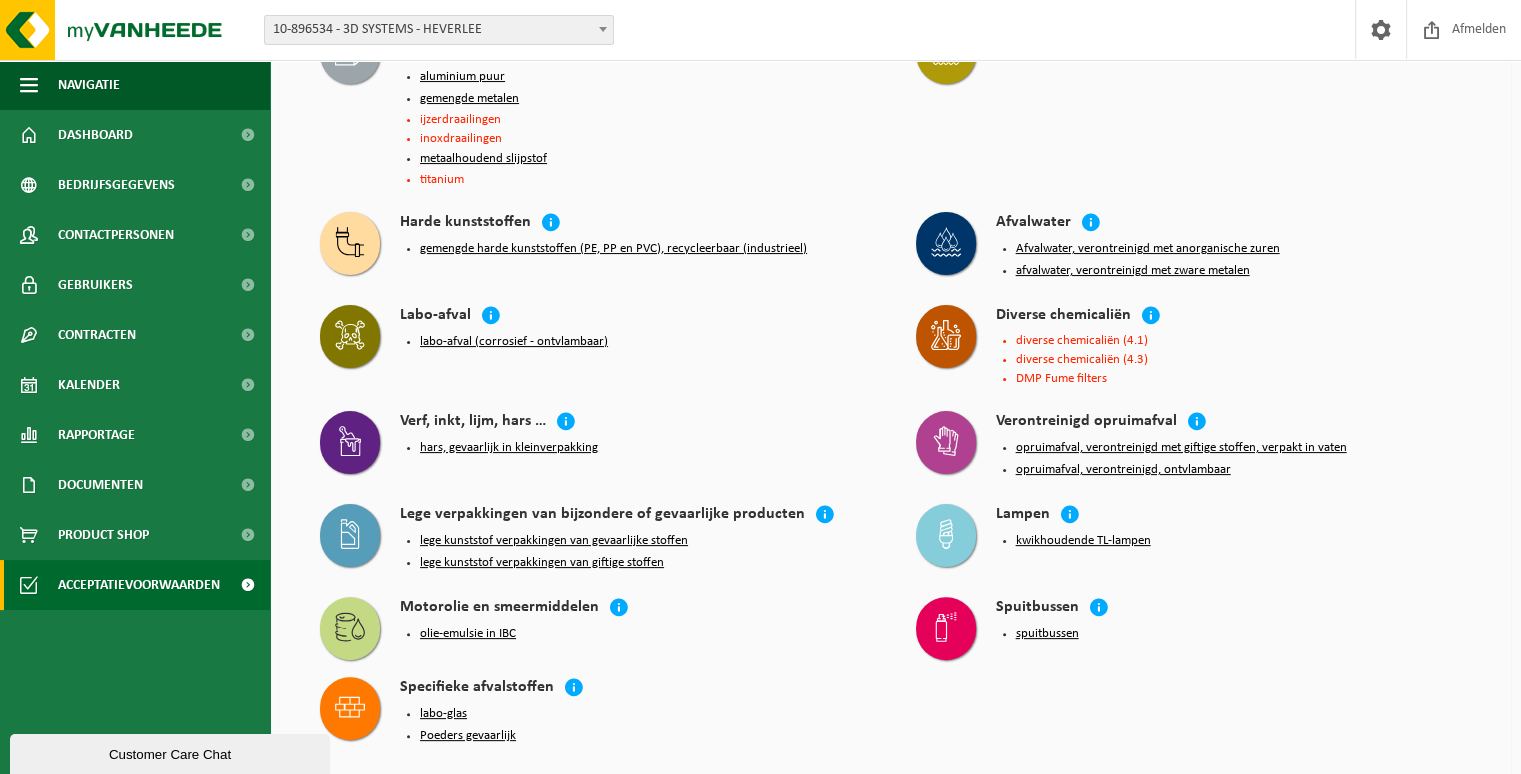 click on "Poeders gevaarlijk" at bounding box center (468, 736) 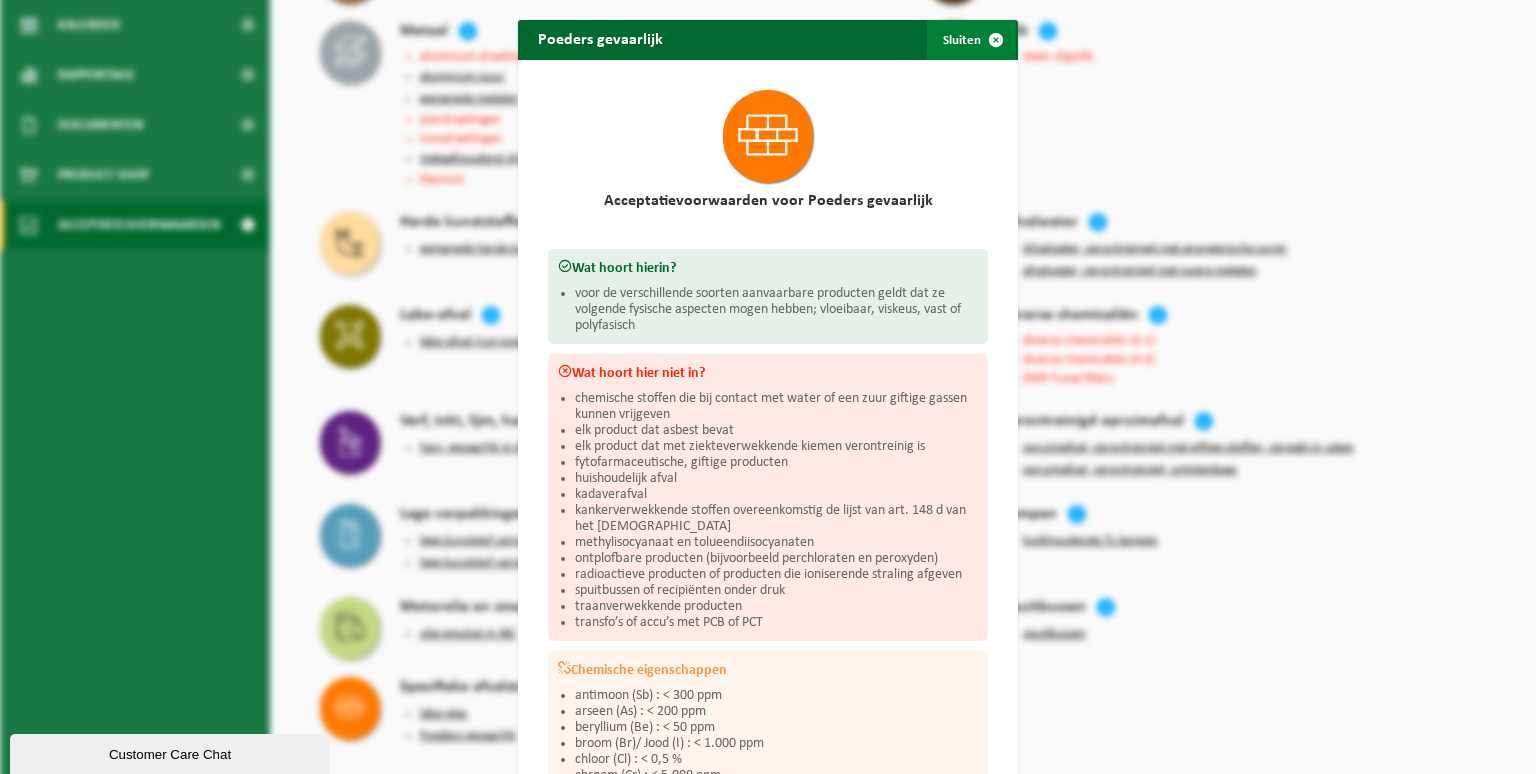 click at bounding box center [996, 40] 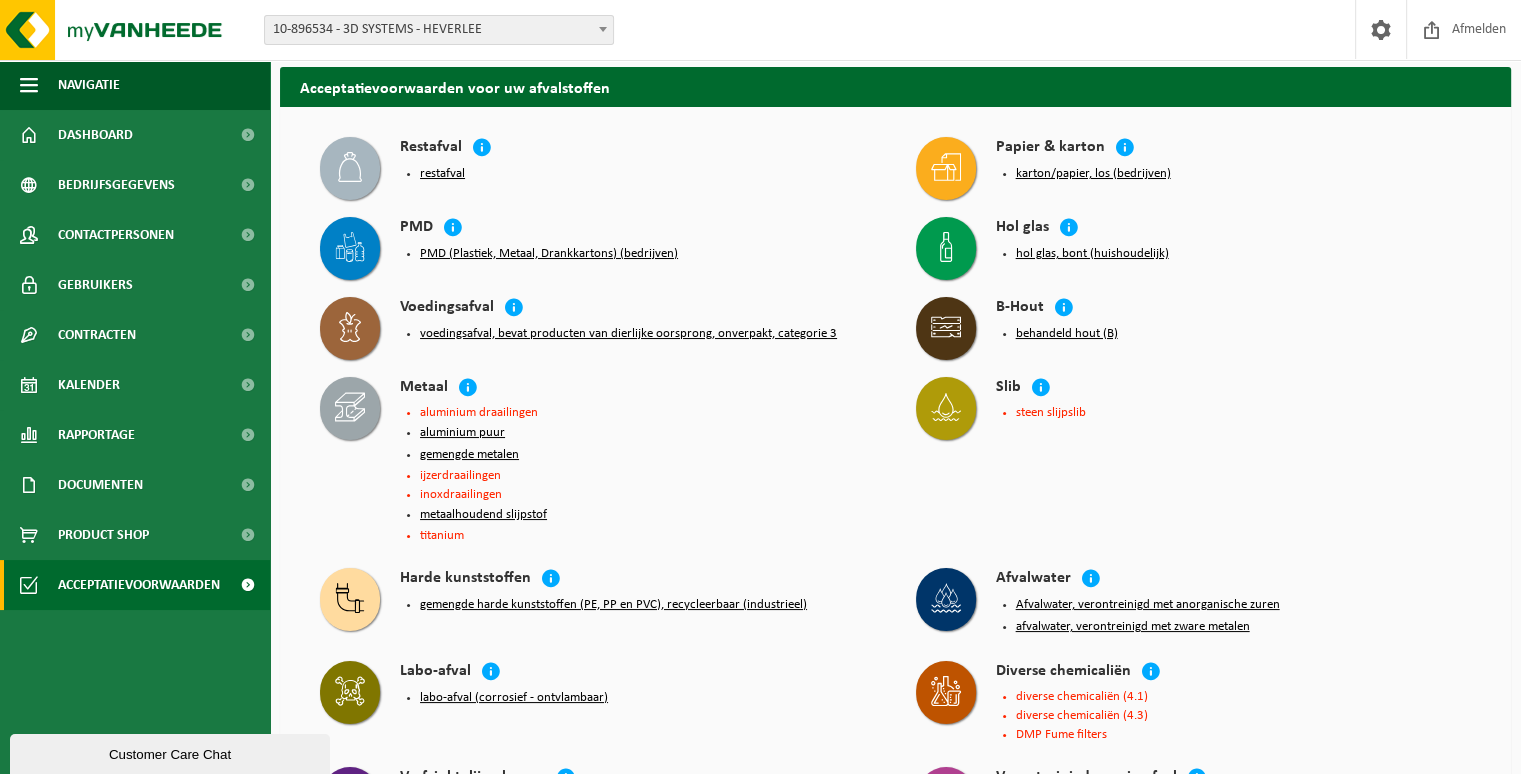 scroll, scrollTop: 0, scrollLeft: 0, axis: both 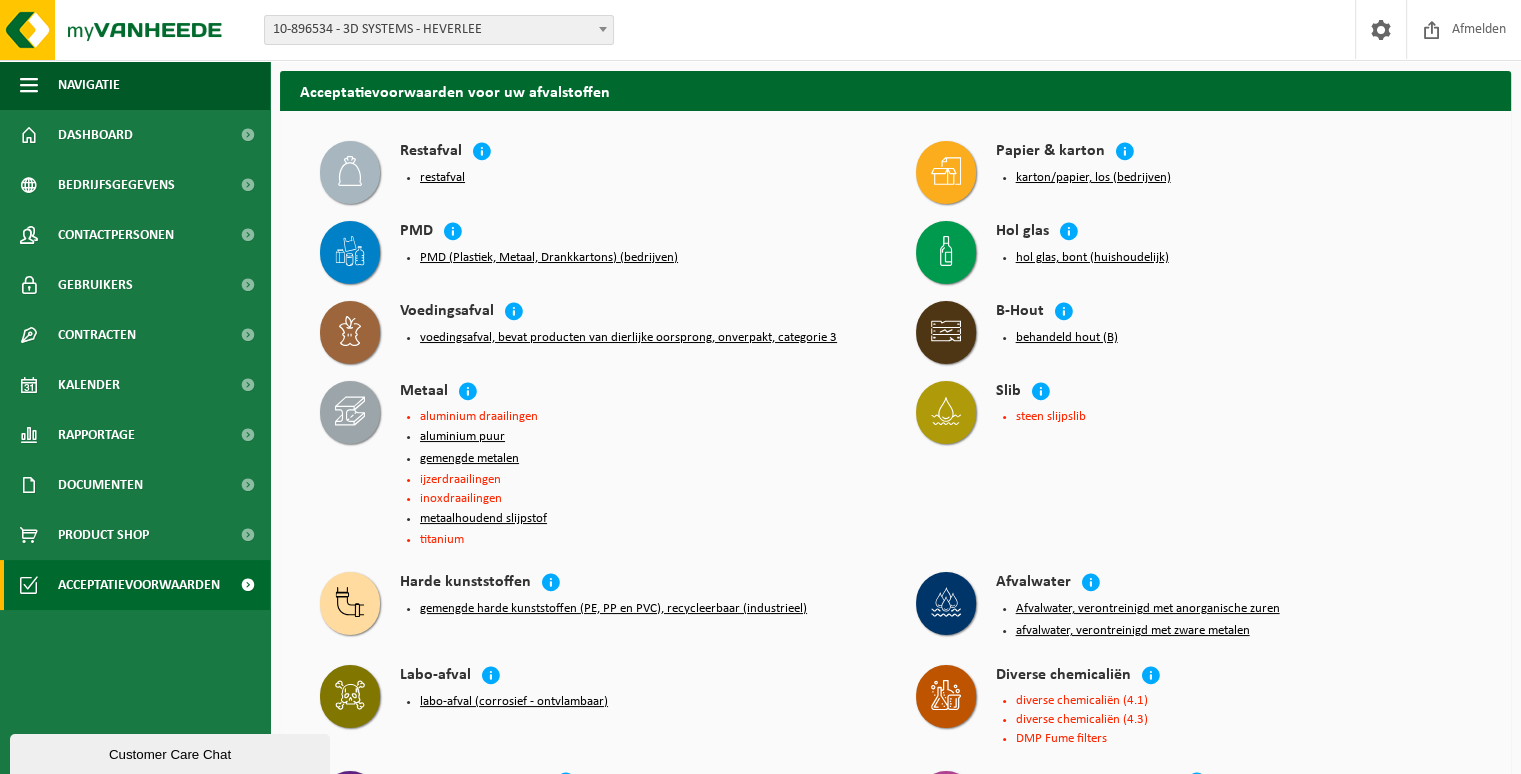 click on "inoxdraailingen" at bounding box center (648, 498) 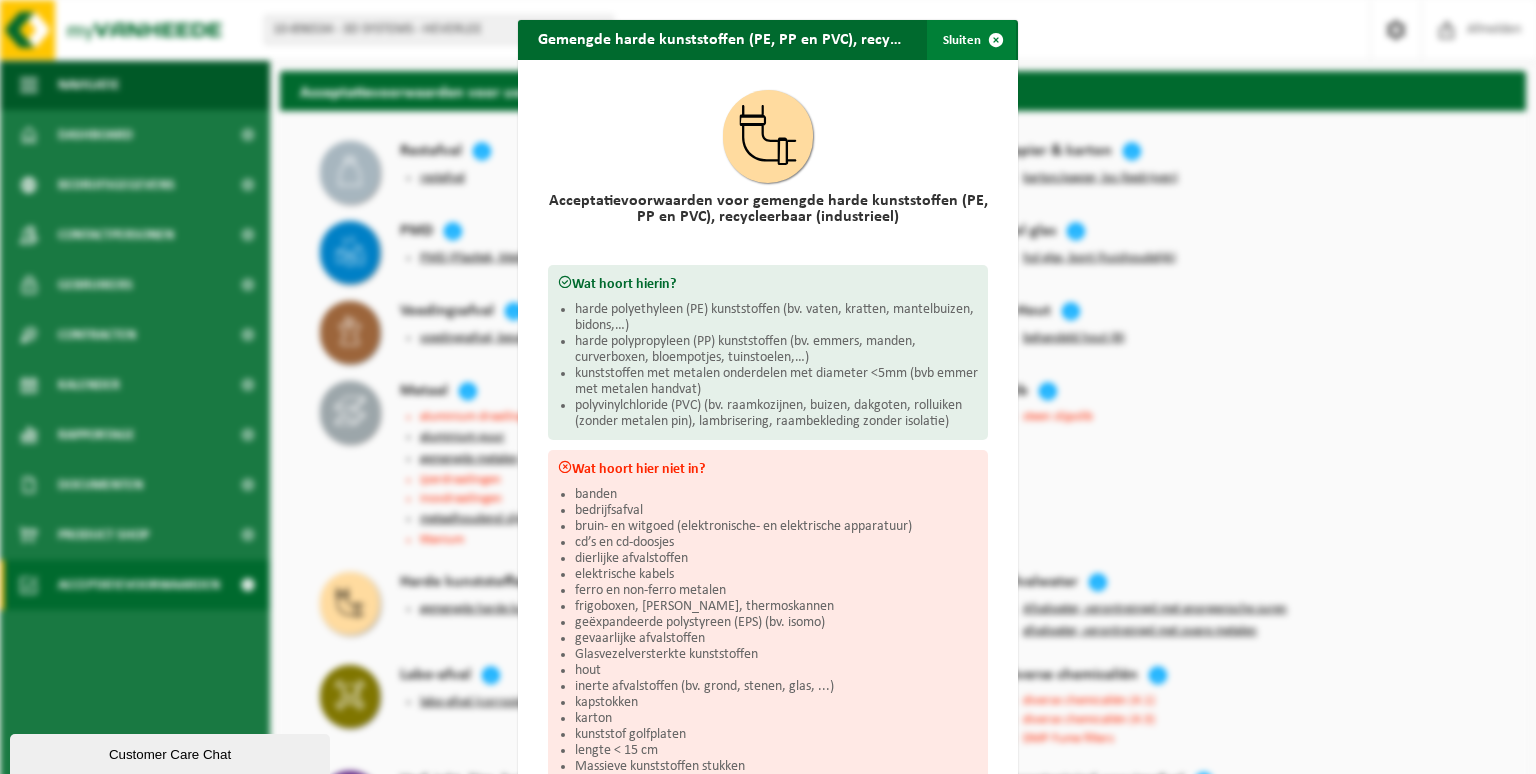 click at bounding box center (996, 40) 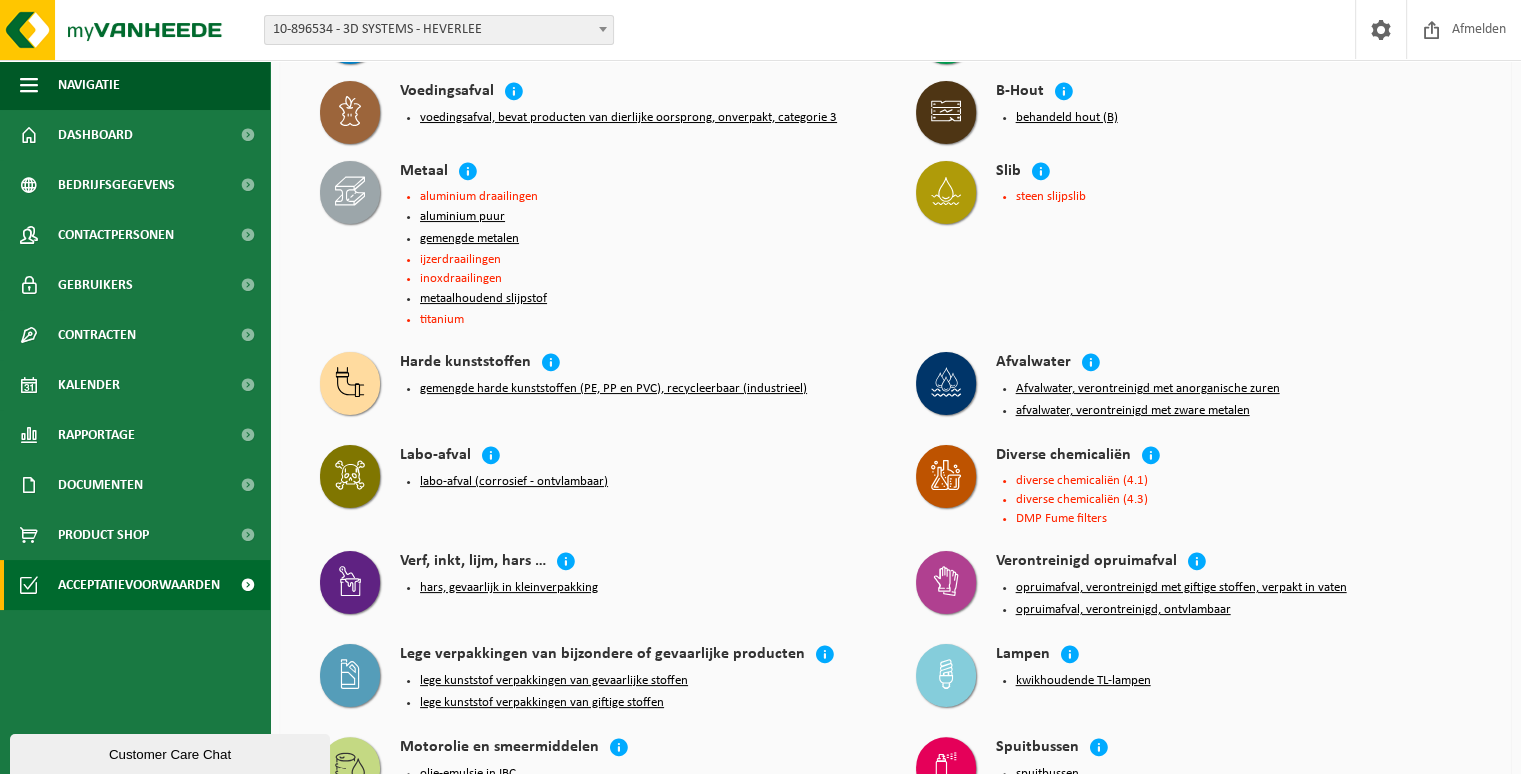 scroll, scrollTop: 240, scrollLeft: 0, axis: vertical 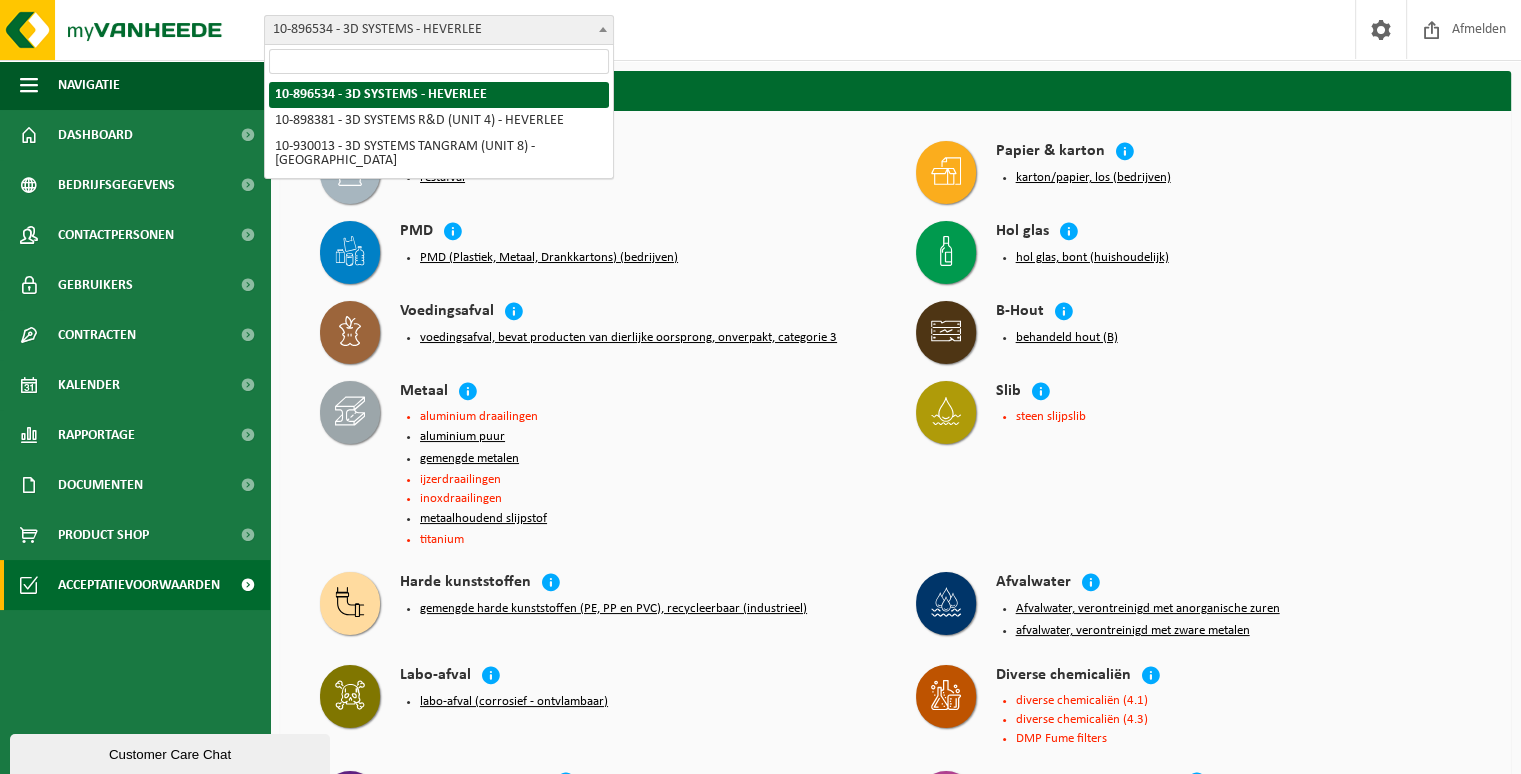 click at bounding box center (603, 29) 